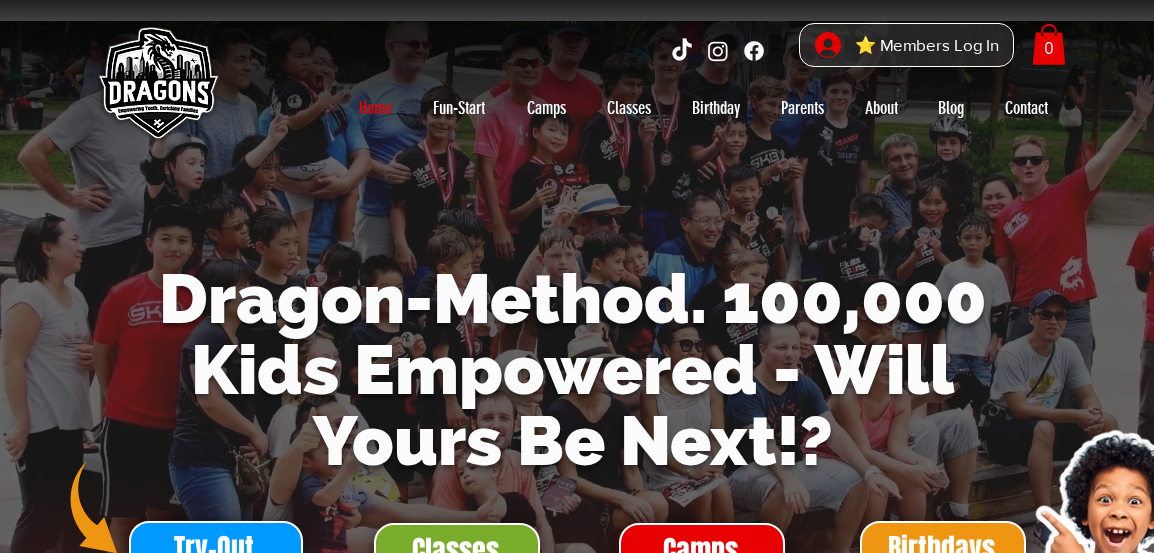 scroll, scrollTop: 0, scrollLeft: 0, axis: both 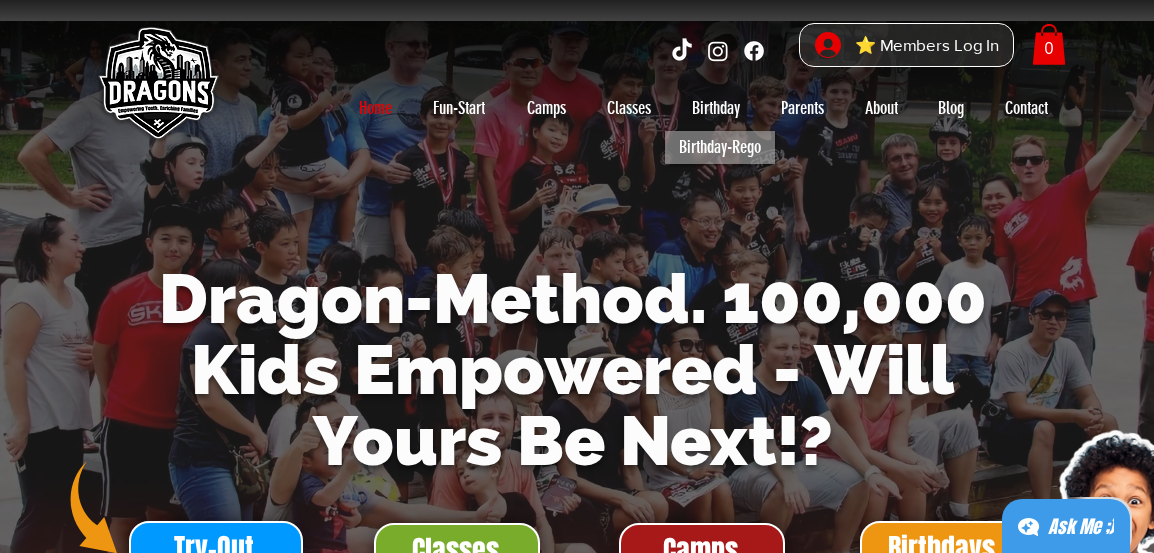 click on "Camps" at bounding box center (700, 550) 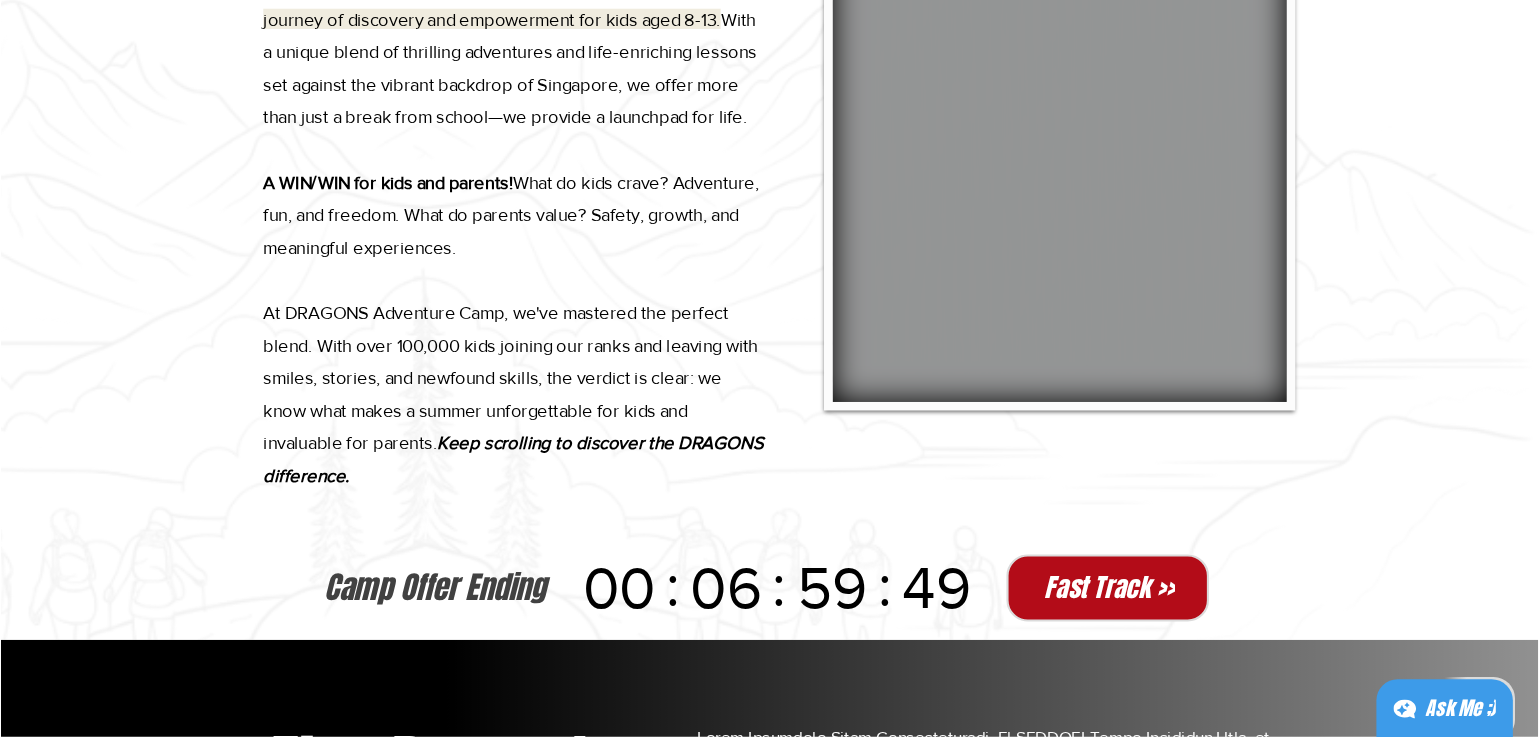 scroll, scrollTop: 1332, scrollLeft: 0, axis: vertical 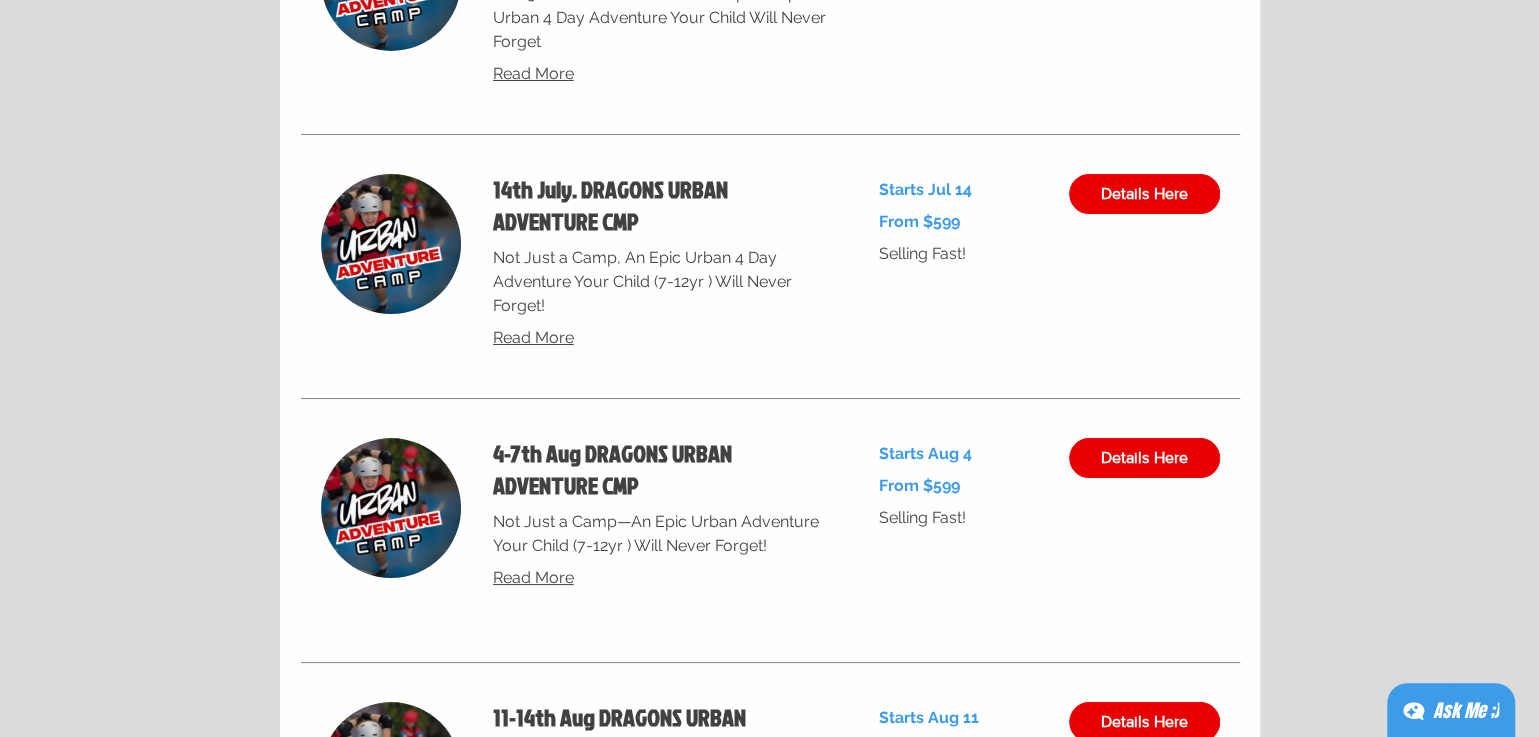 click at bounding box center [769, -372] 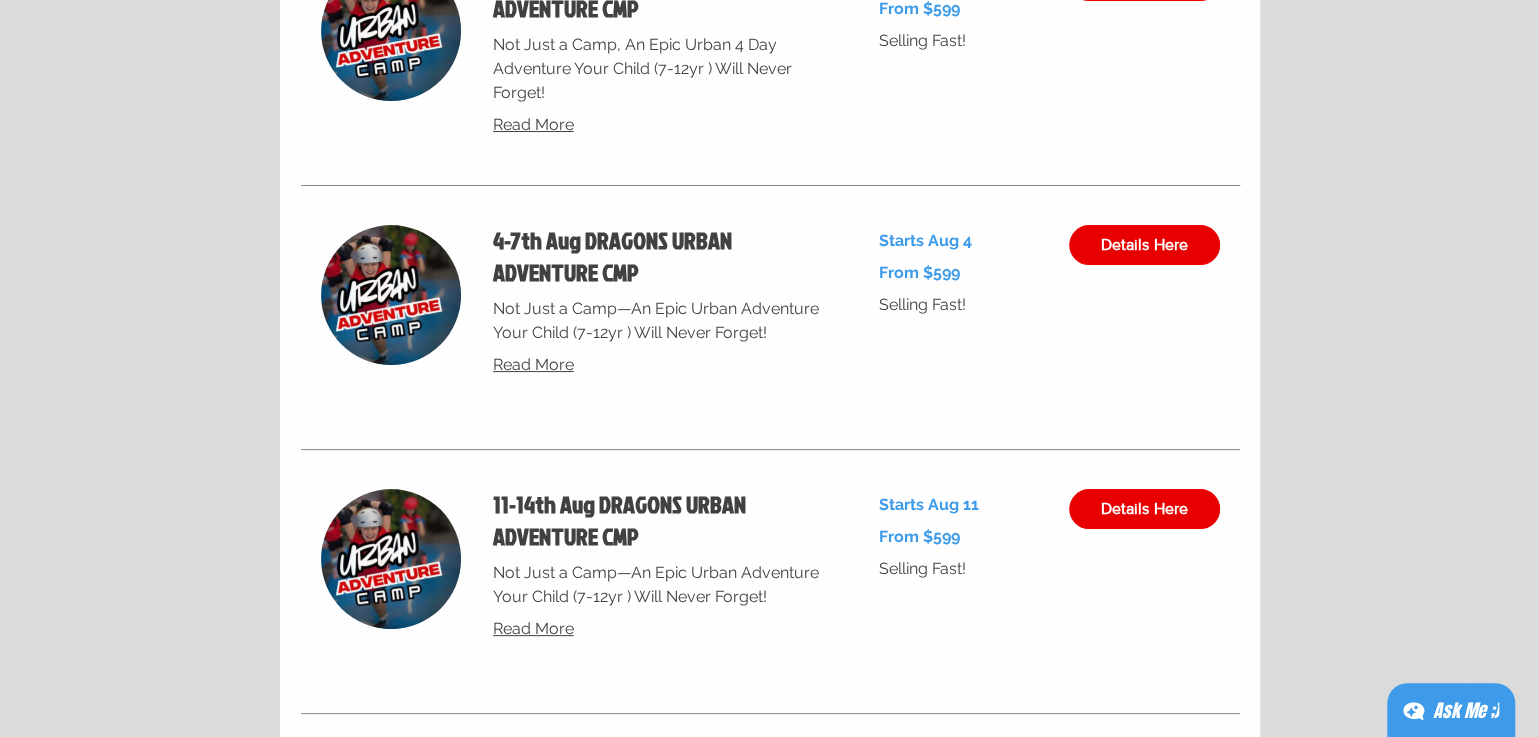 scroll, scrollTop: 9264, scrollLeft: 0, axis: vertical 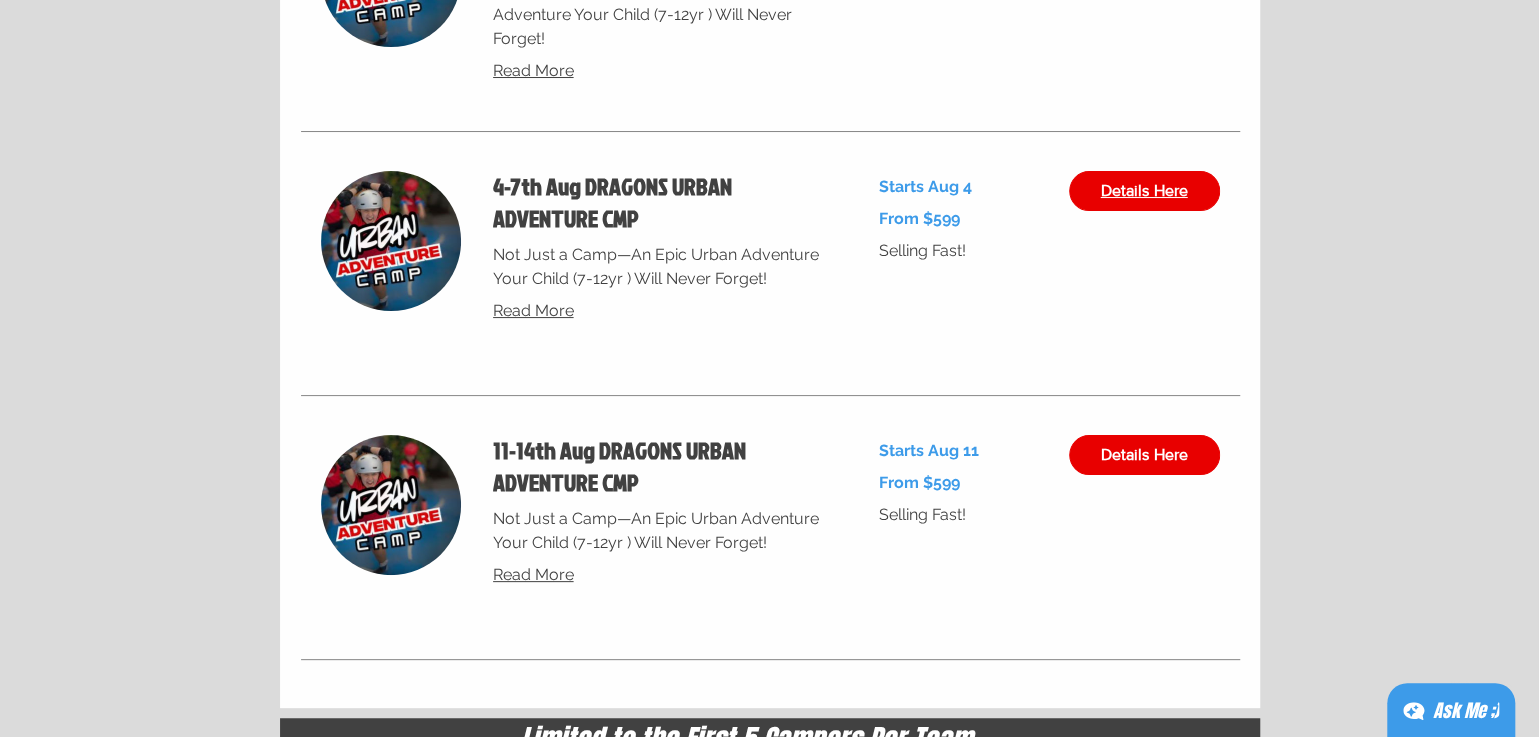 click on "Details Here" at bounding box center [1144, 191] 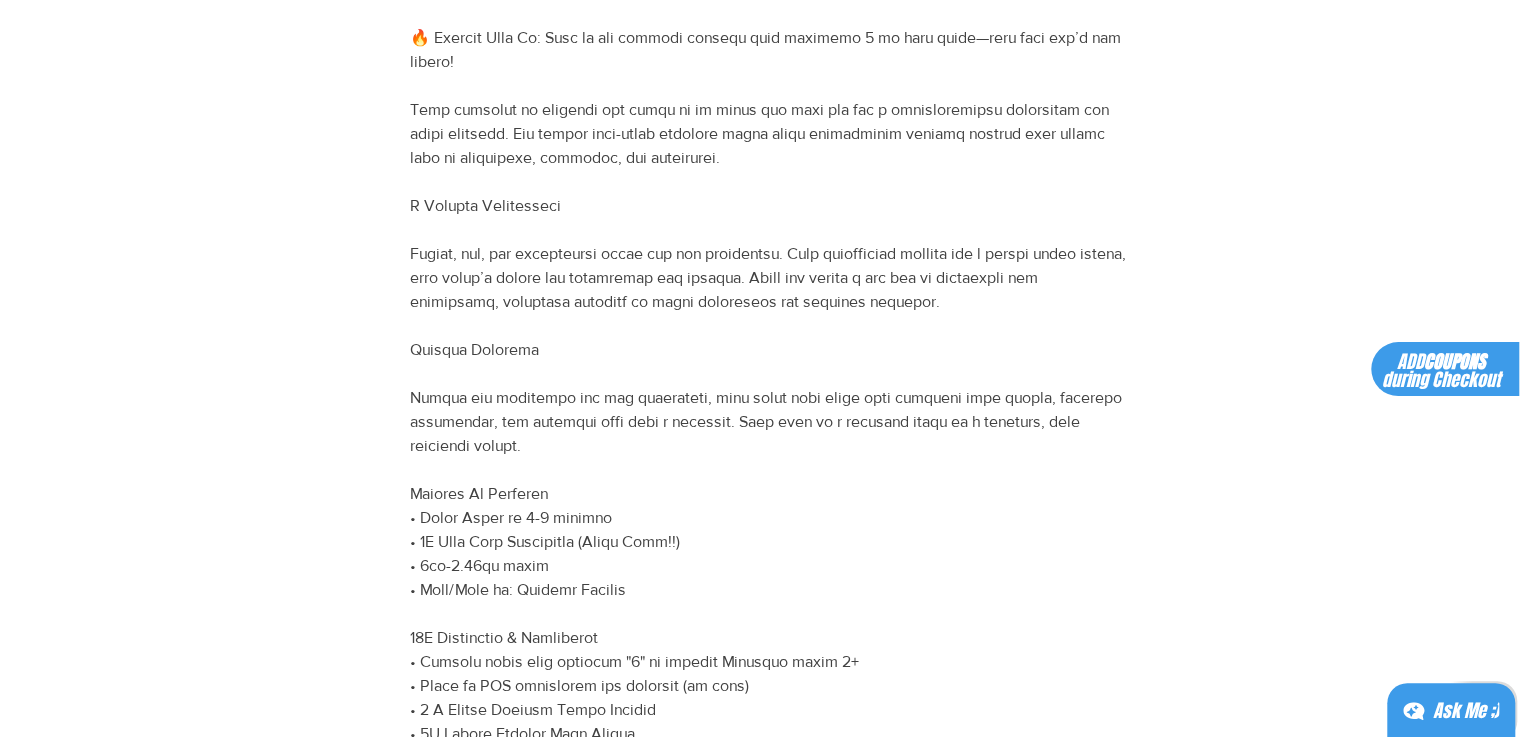 scroll, scrollTop: 693, scrollLeft: 0, axis: vertical 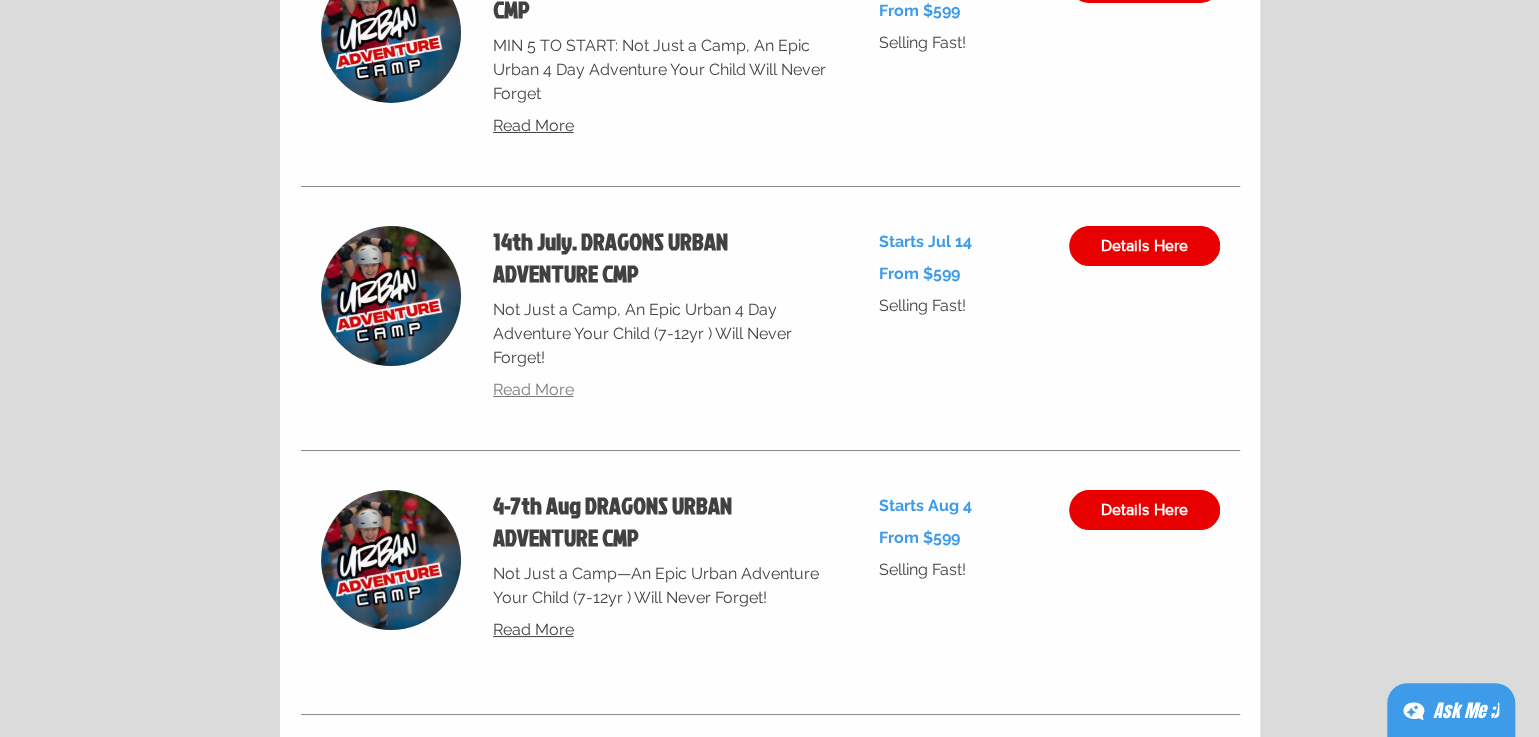 click on "Read More" at bounding box center (533, 389) 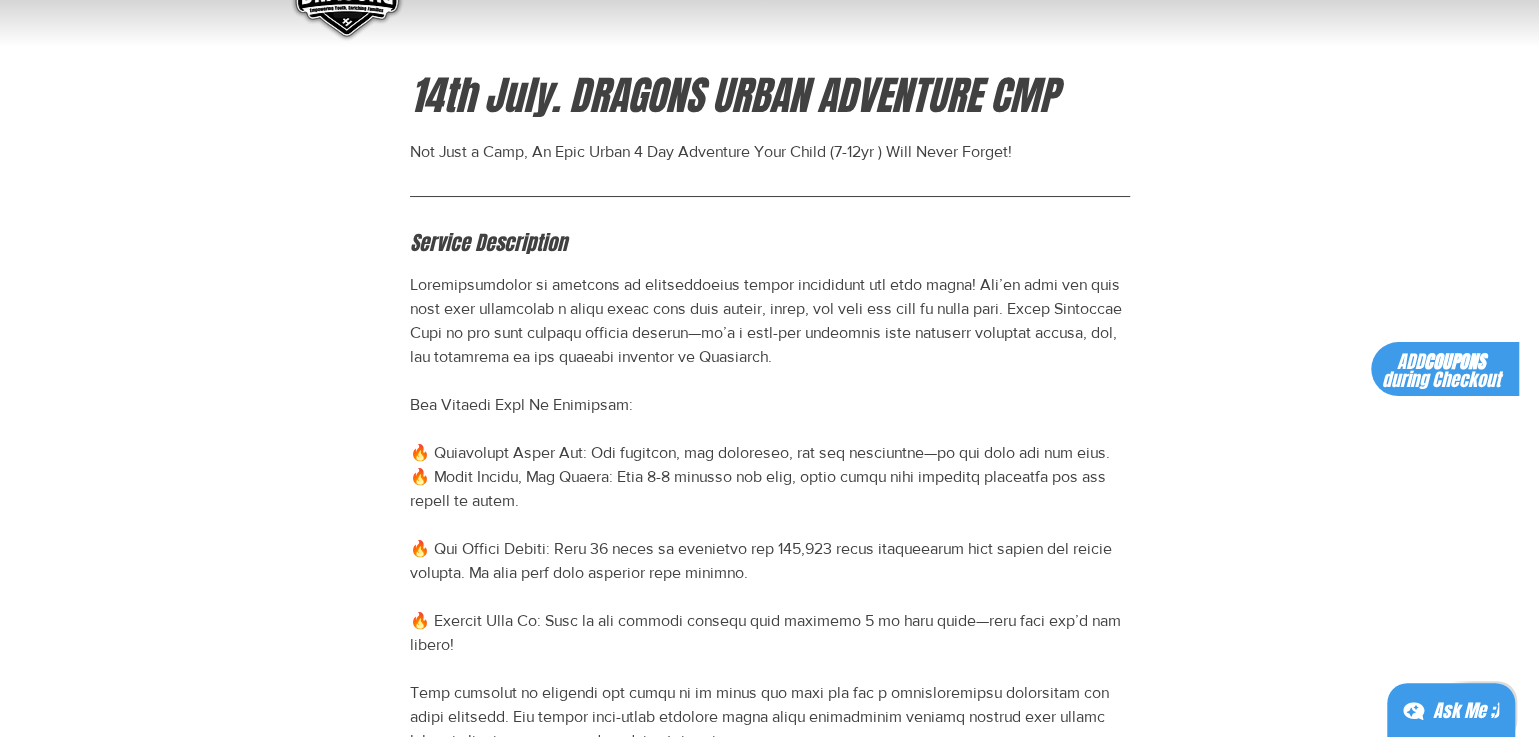 scroll, scrollTop: 106, scrollLeft: 0, axis: vertical 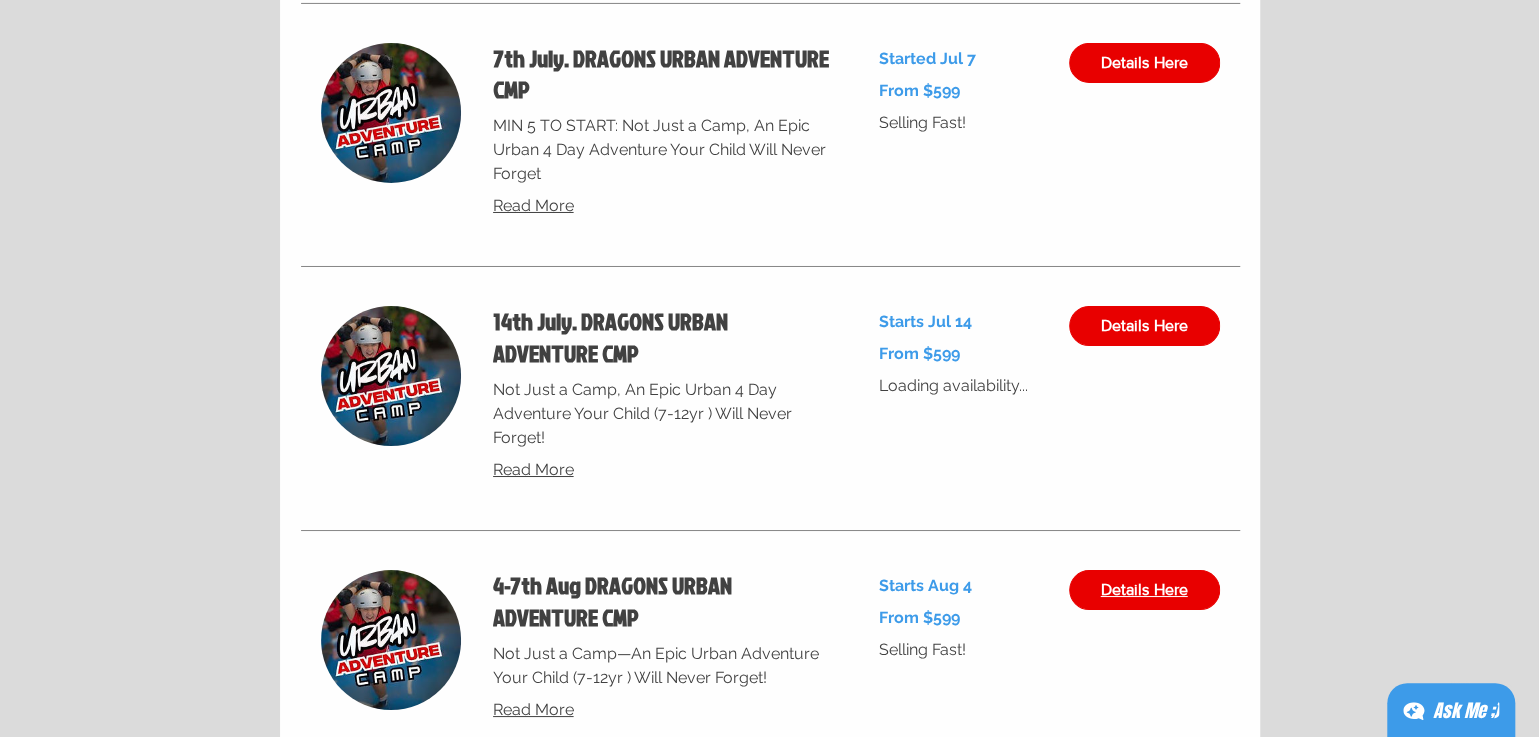click on "Details Here" at bounding box center [1144, 590] 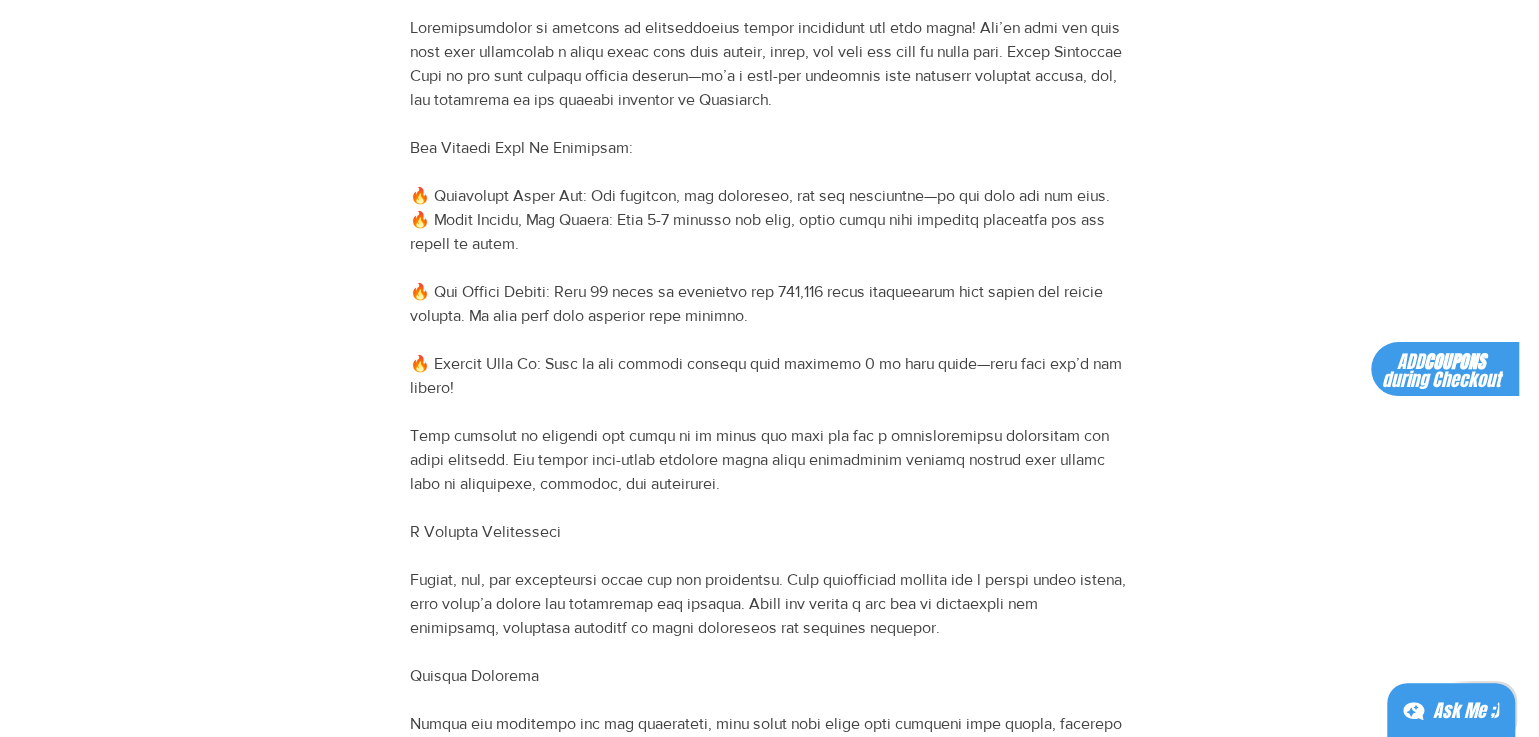 scroll, scrollTop: 0, scrollLeft: 0, axis: both 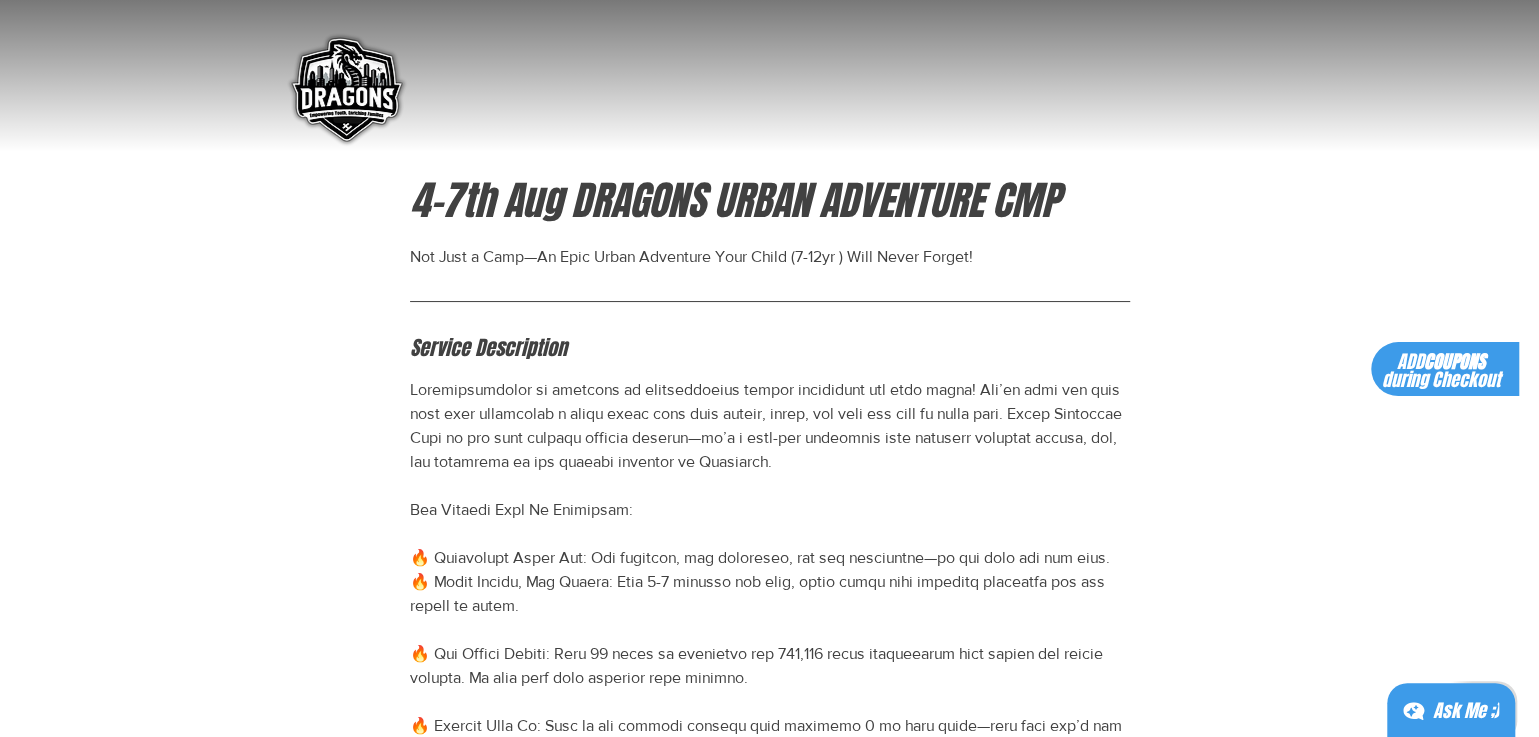 click on "4-7th Aug DRAGONS URBAN ADVENTURE CMP Not Just a Camp—An Epic Urban Adventure Your Child  (7-12yr ) Will Never Forget! Service Description Upcoming Sessions Dates: 4 Aug 2025 - 7 Aug 2025 Total of 4 sessions Monday, 4 Aug 9:00 am 6 hr 30 min 6 hours 30 minutes Dragons Team Tuesday, 5 Aug 9:00 am 6 hr 30 min 6 hours 30 minutes Dragons Team Wednesday, 6 Aug 9:00 am 6 hr 30 min 6 hours 30 minutes Dragons Team Thursday, 7 Aug 9:00 am 6 hr 30 min 6 hours 30 minutes Dragons Team Singapore Standard Time (SGT) Time Zone: Singapore Standard Time (SGT) BOOK NOW Starts 4 Aug Starts 4 Aug From 599 Singapore dollars From $599 http://bit.ly/SomersetPk Cancellation Policy" at bounding box center [769, 1391] 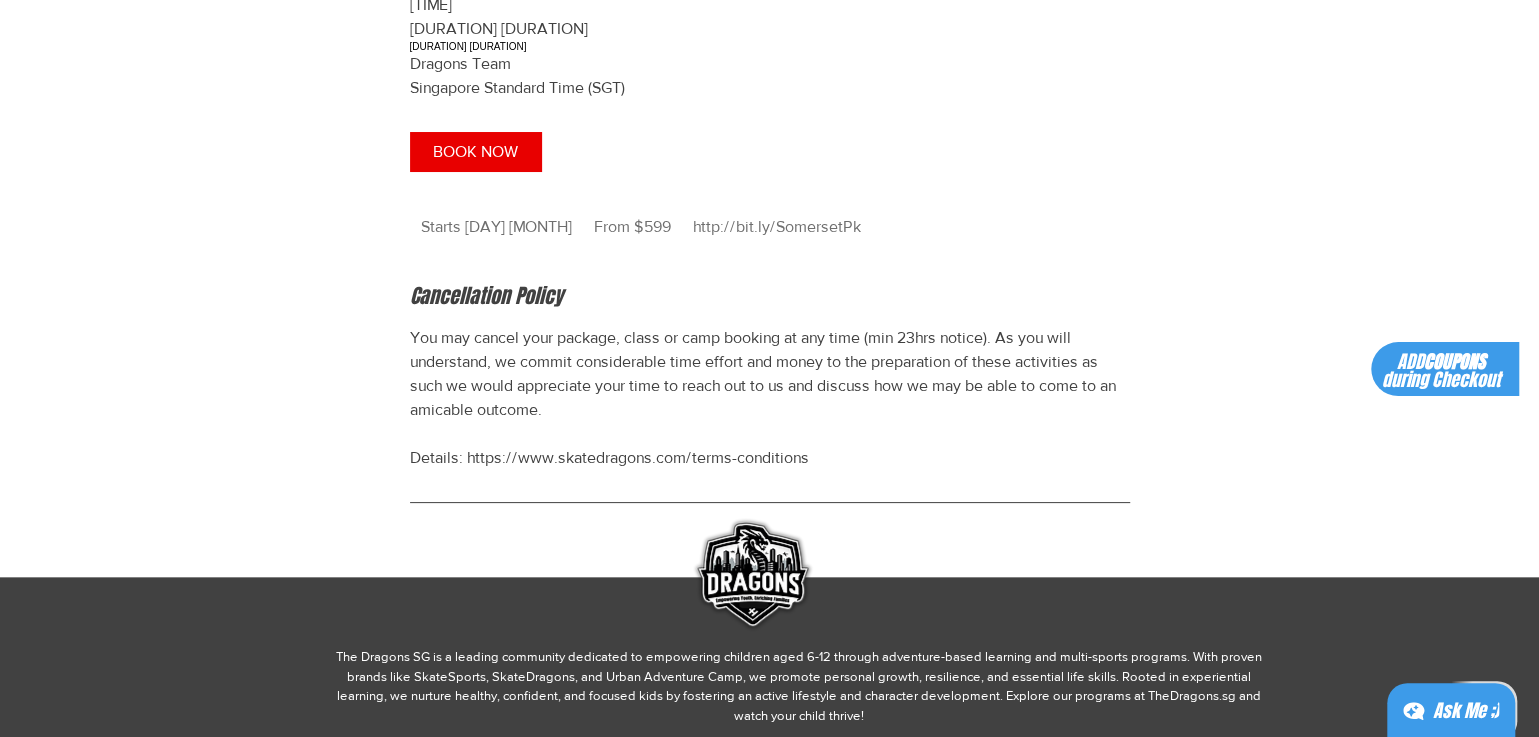 scroll, scrollTop: 2132, scrollLeft: 0, axis: vertical 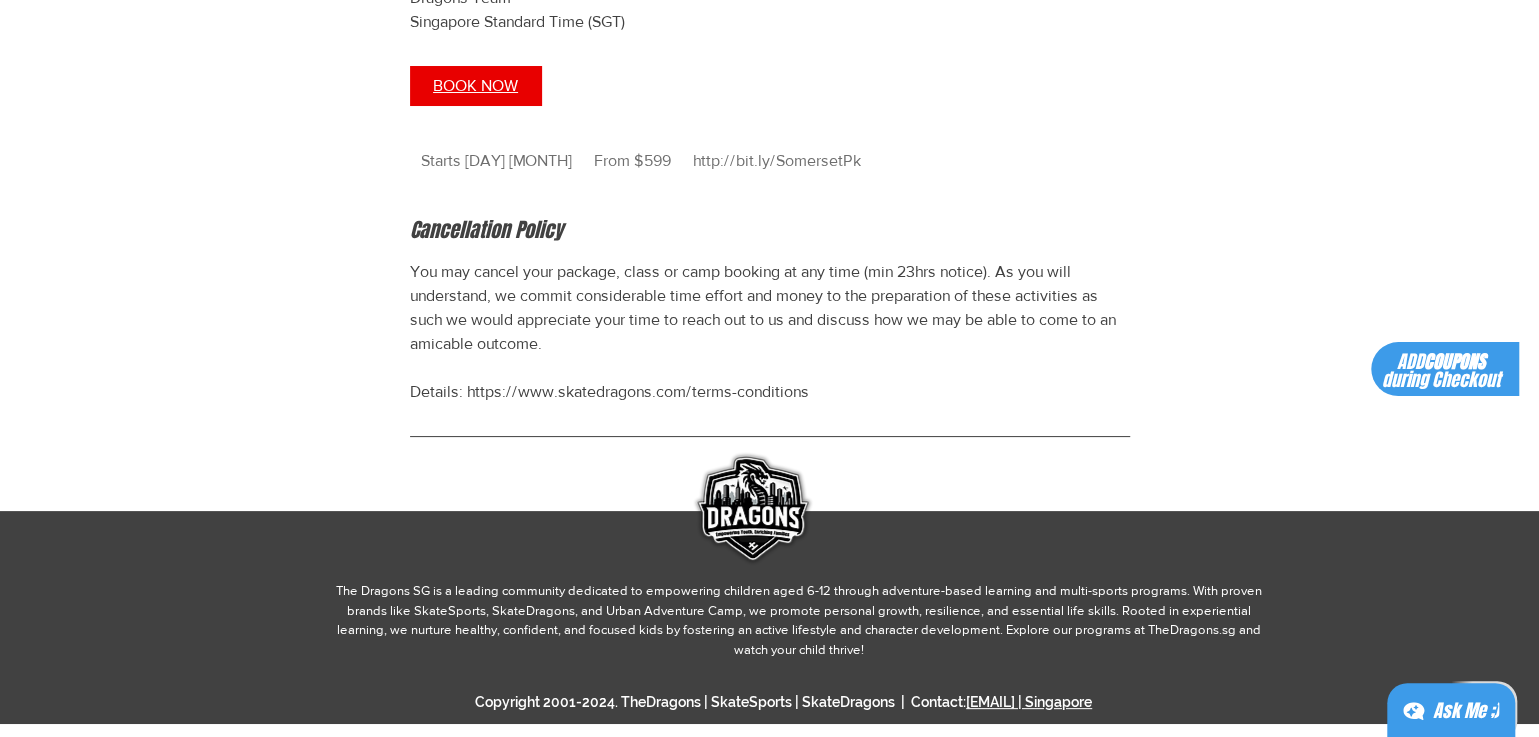 click on "BOOK NOW" at bounding box center (475, 86) 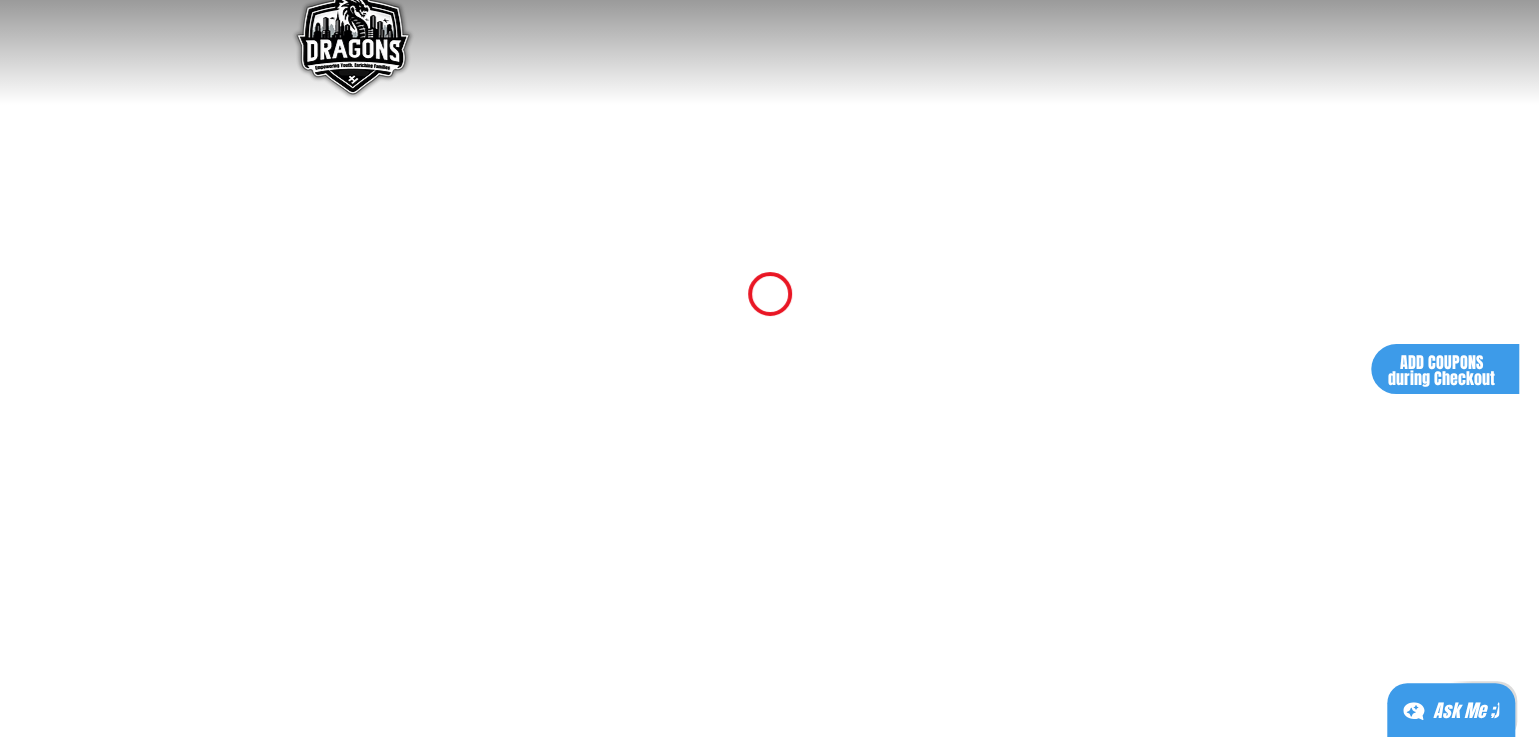 scroll, scrollTop: 0, scrollLeft: 0, axis: both 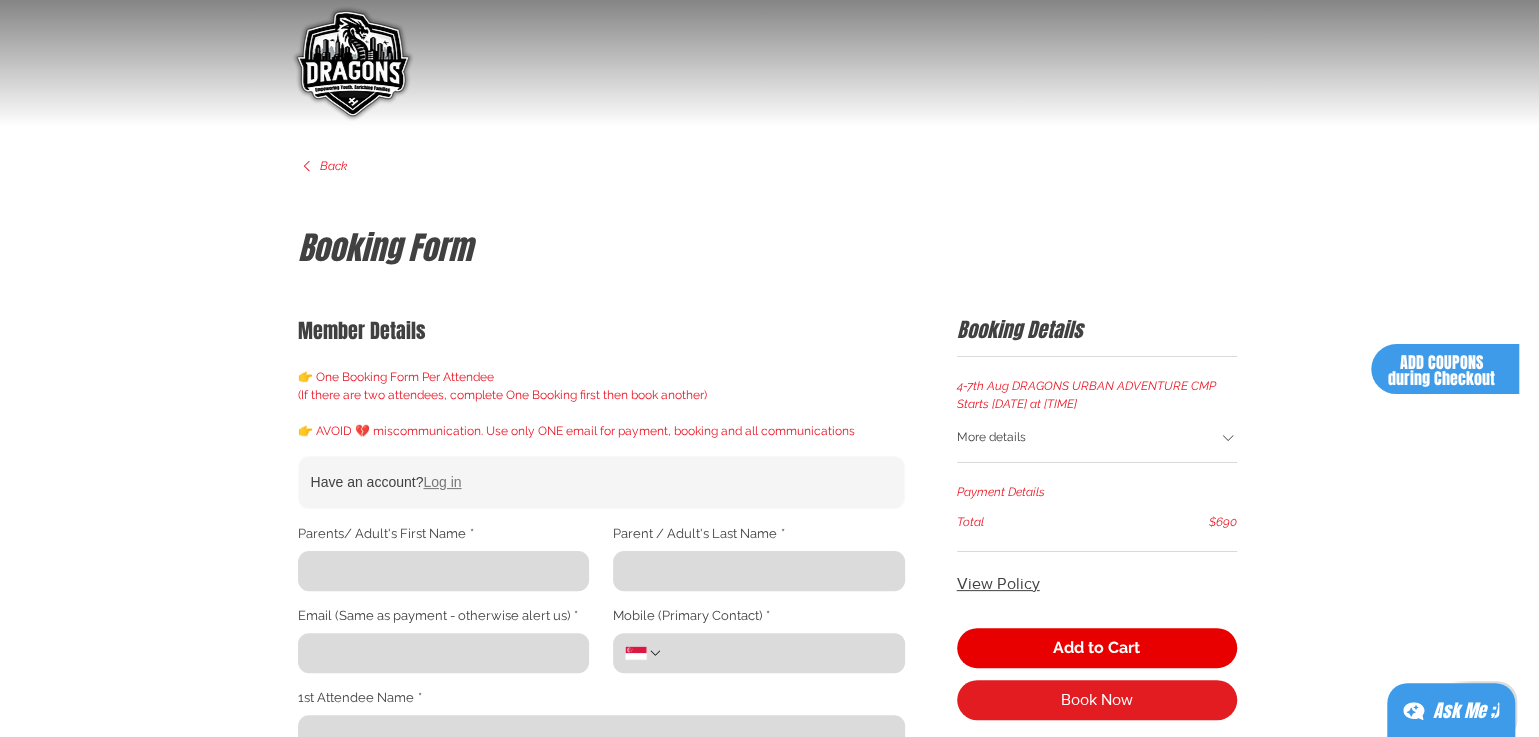 click on "Log in" at bounding box center [442, 482] 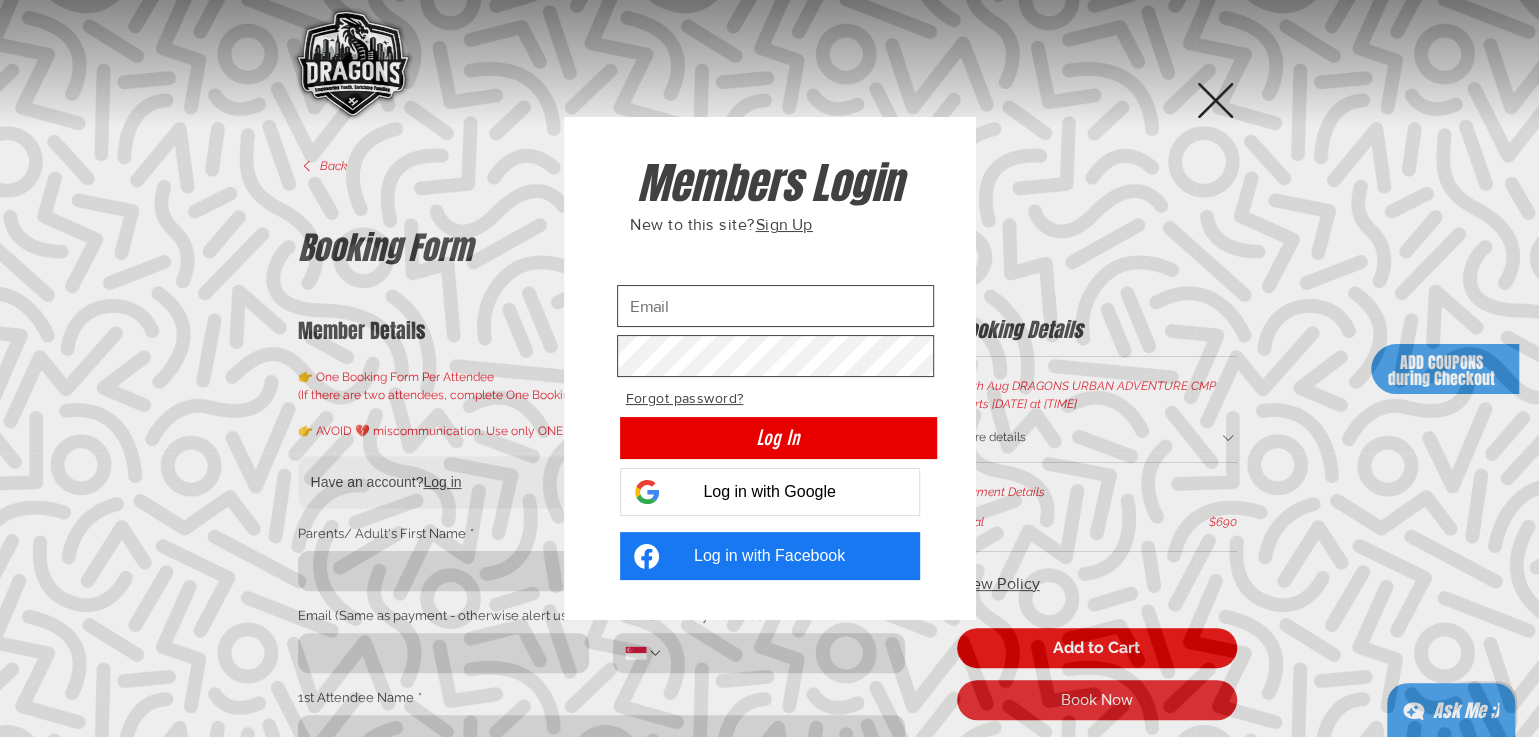 click on "Log in with Google" at bounding box center [769, 492] 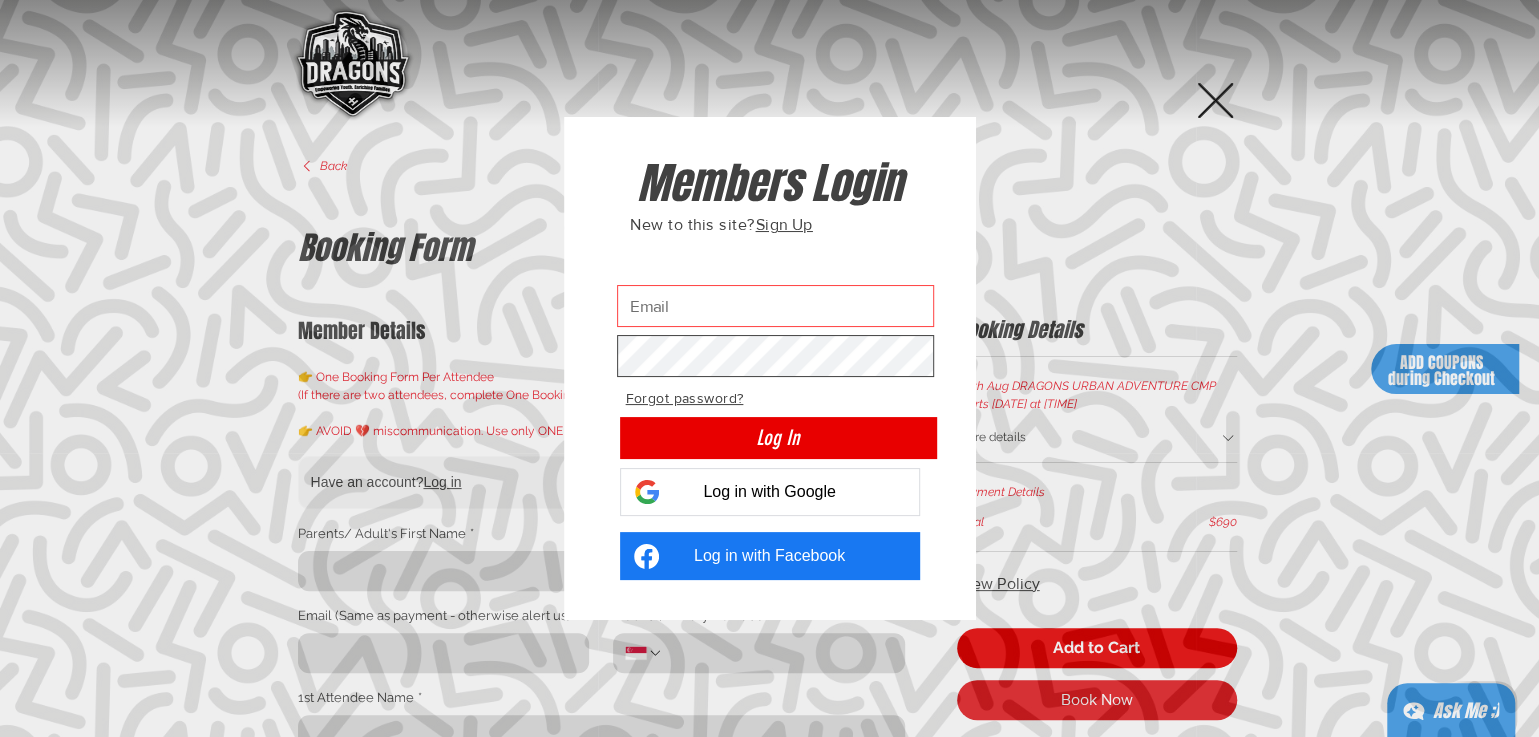 click on "Log in with Google" at bounding box center [769, 492] 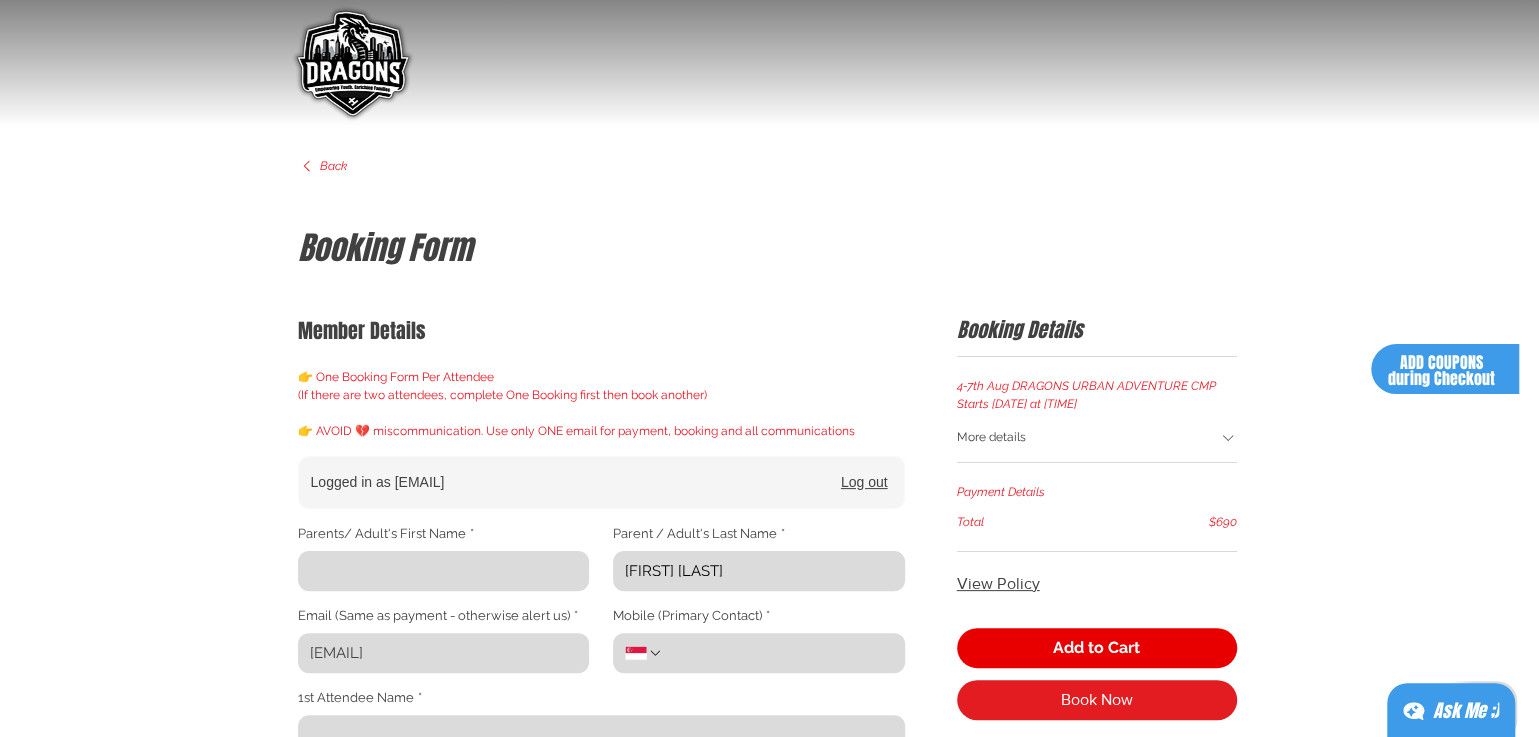 click on "Parents/ Adult's First Name *" at bounding box center (438, 571) 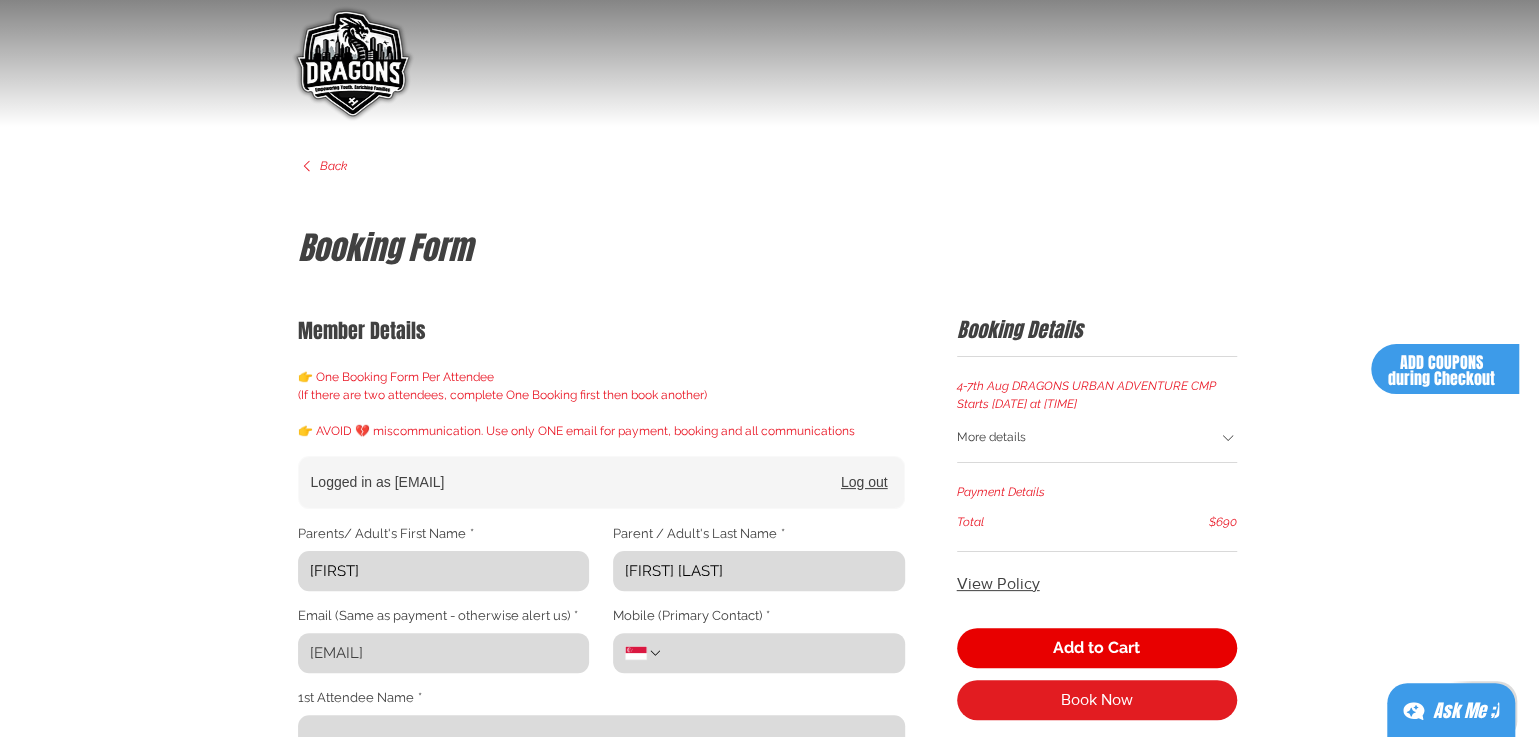 type on "[FIRST]" 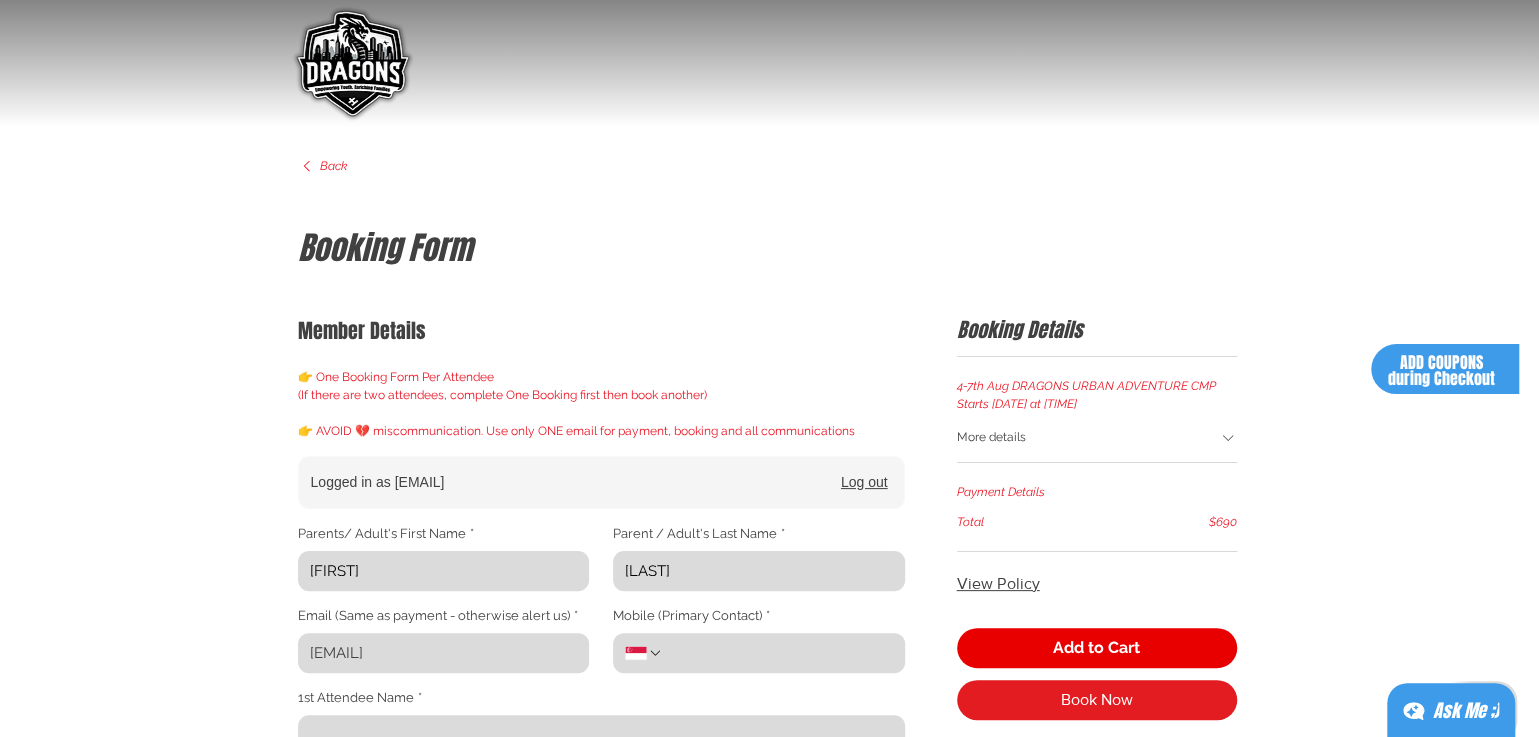 type on "[LAST]" 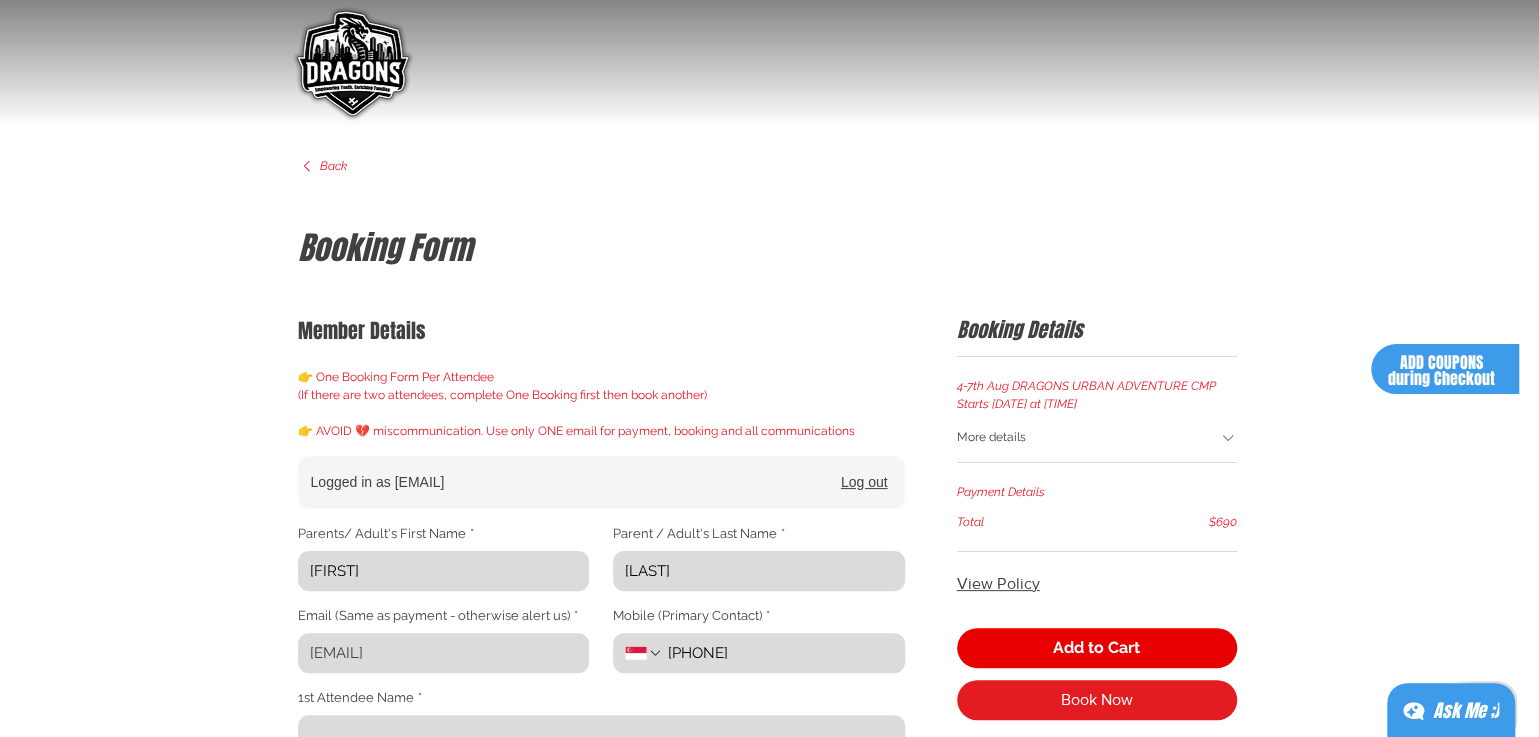 click at bounding box center [769, 764] 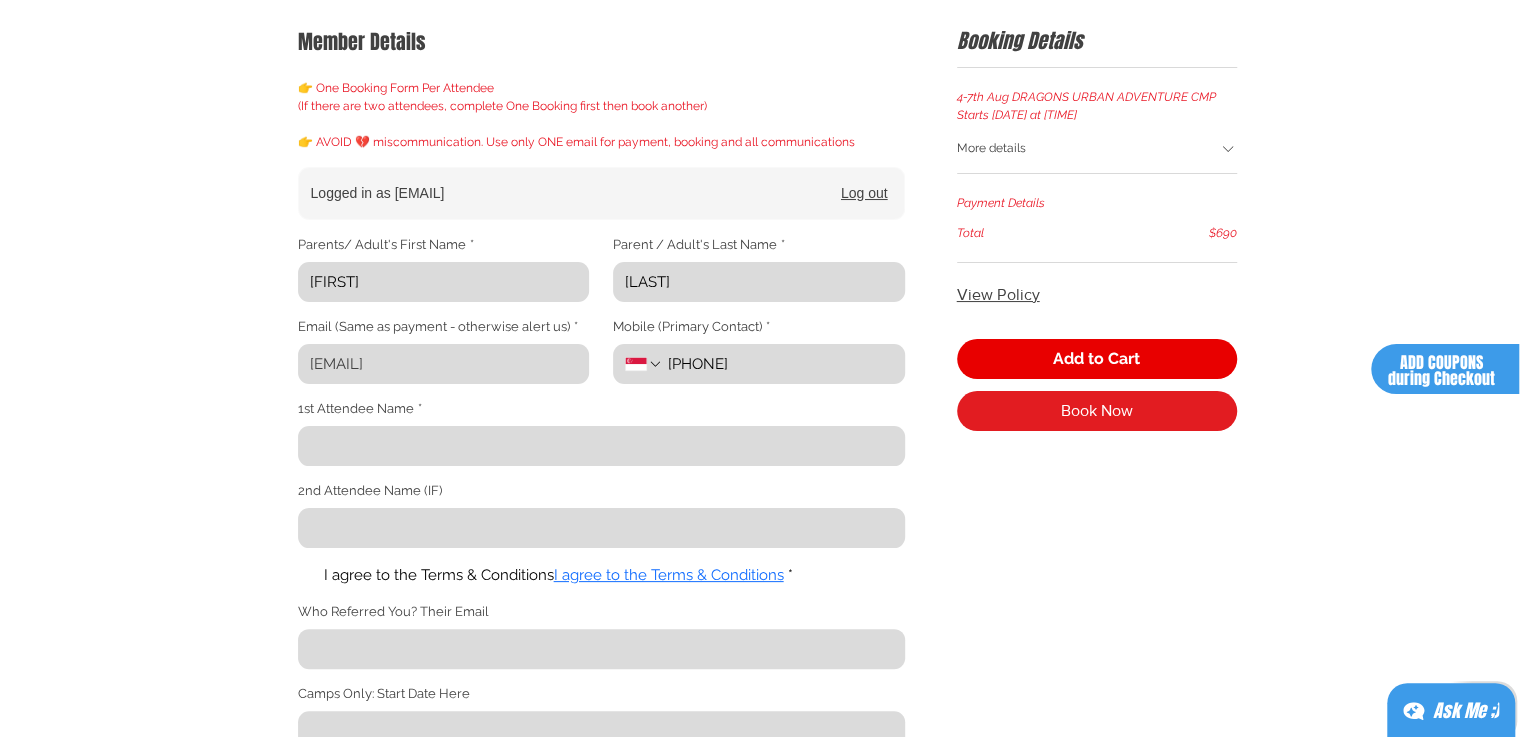 scroll, scrollTop: 320, scrollLeft: 0, axis: vertical 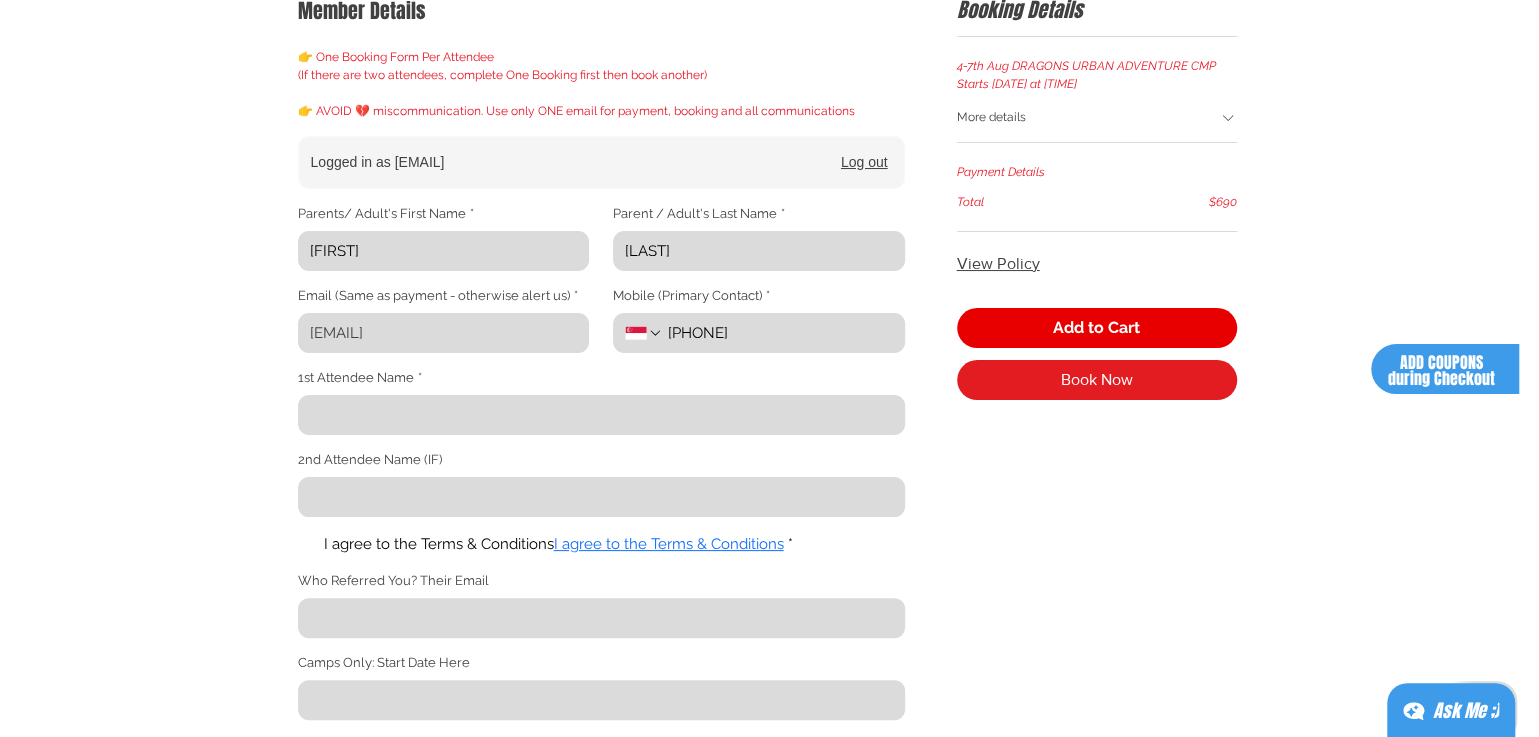 click on "1st Attendee Name *" at bounding box center [595, 415] 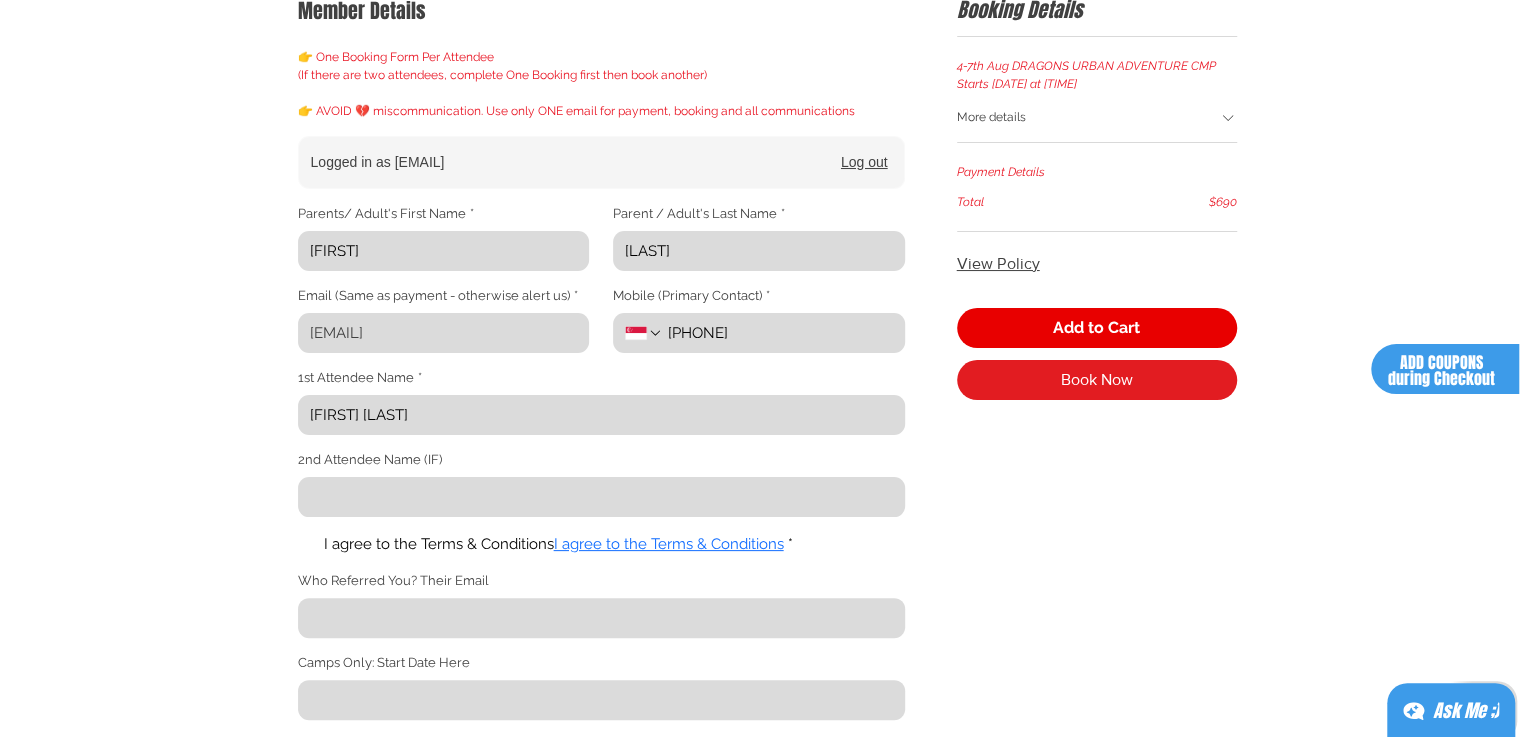 click at bounding box center (305, 545) 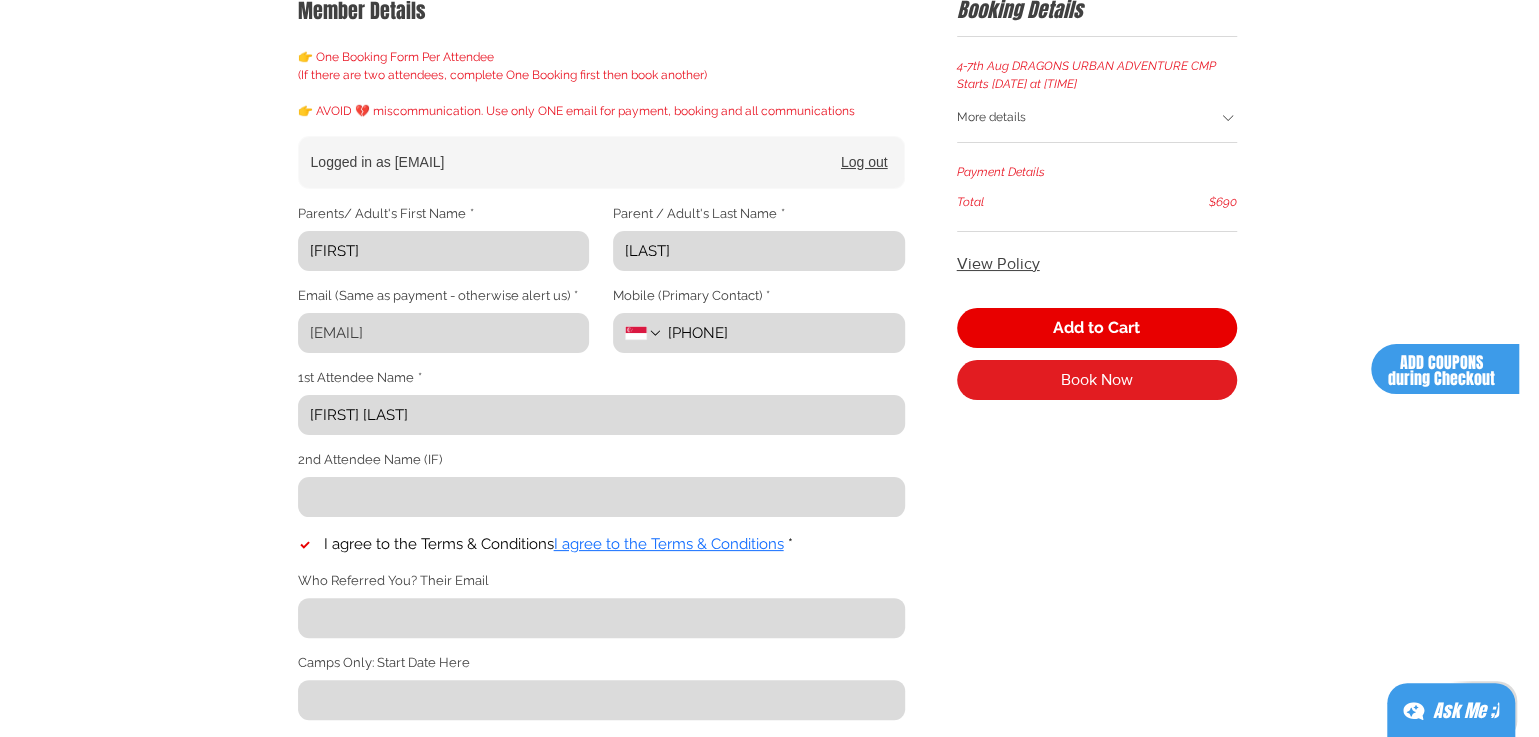 click on "Who Referred You? Their Email" at bounding box center (595, 618) 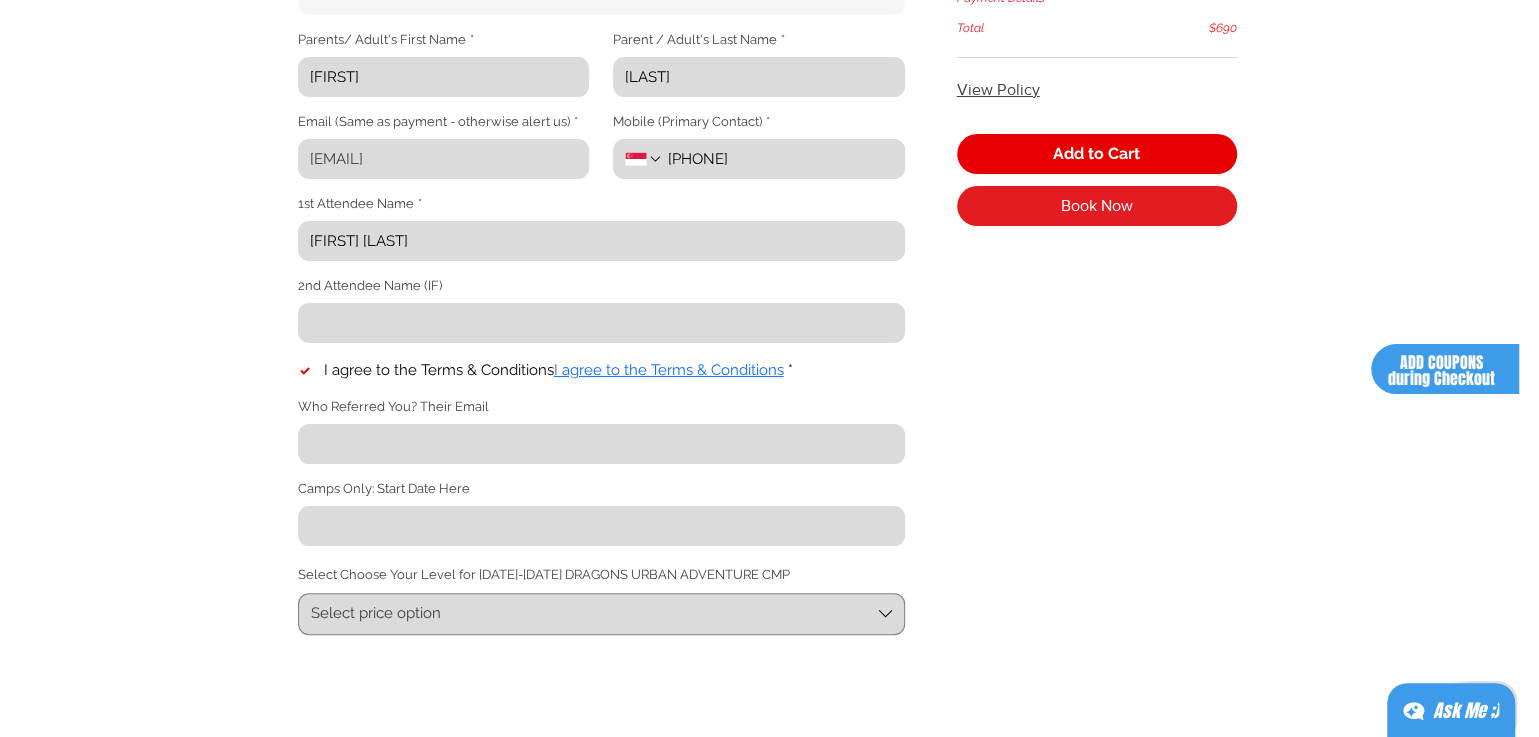 scroll, scrollTop: 533, scrollLeft: 0, axis: vertical 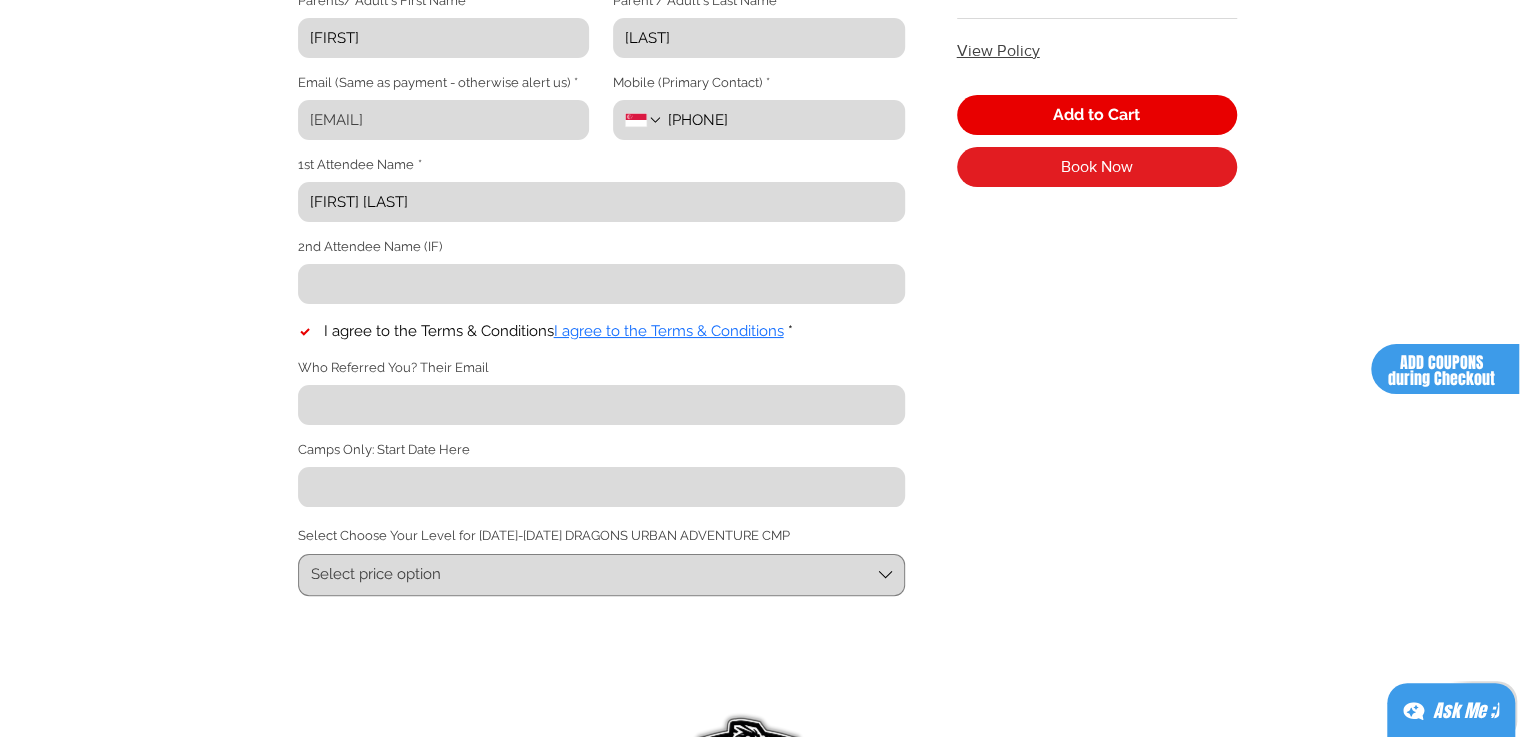 click on "Camps Only: Start Date Here" at bounding box center (595, 487) 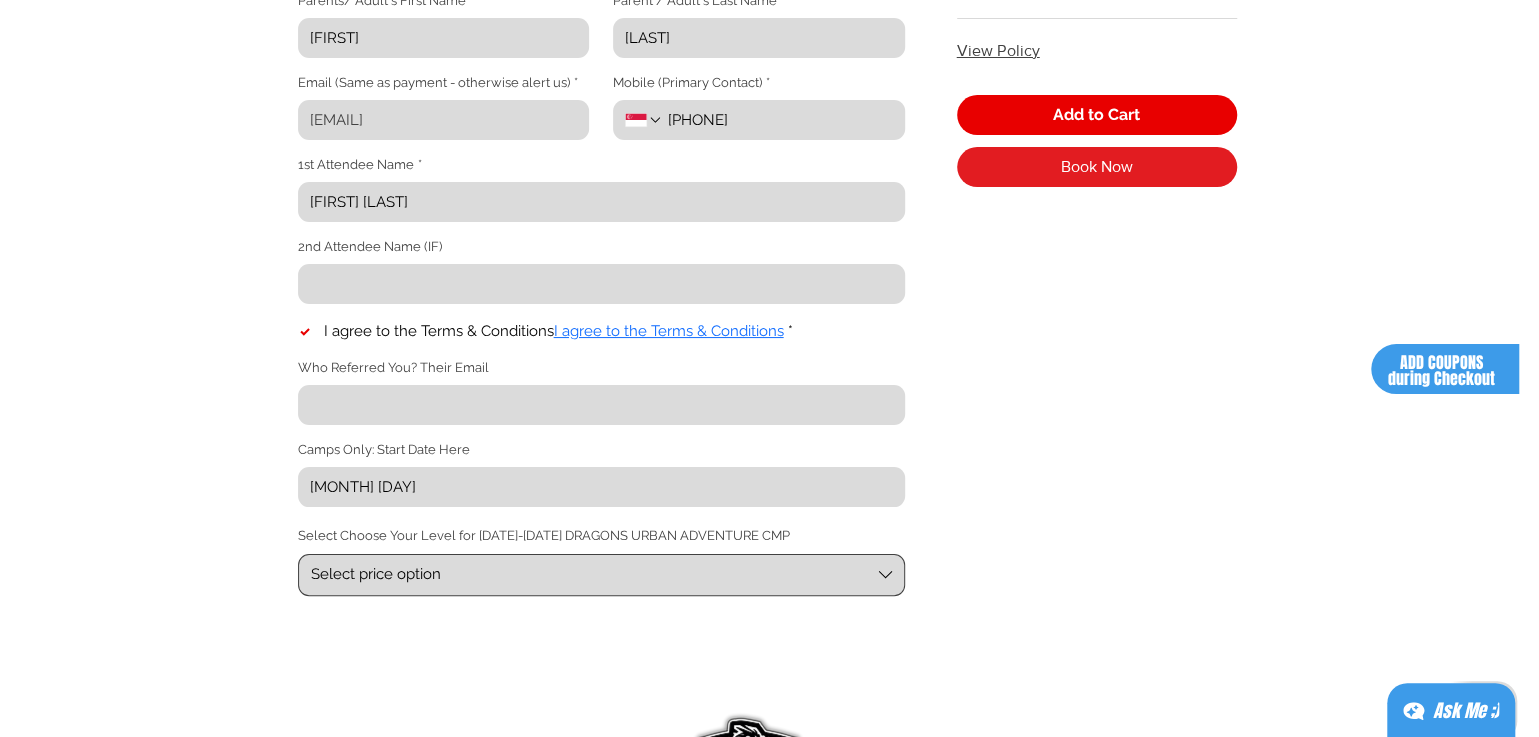 type on "[MONTH] [DAY]" 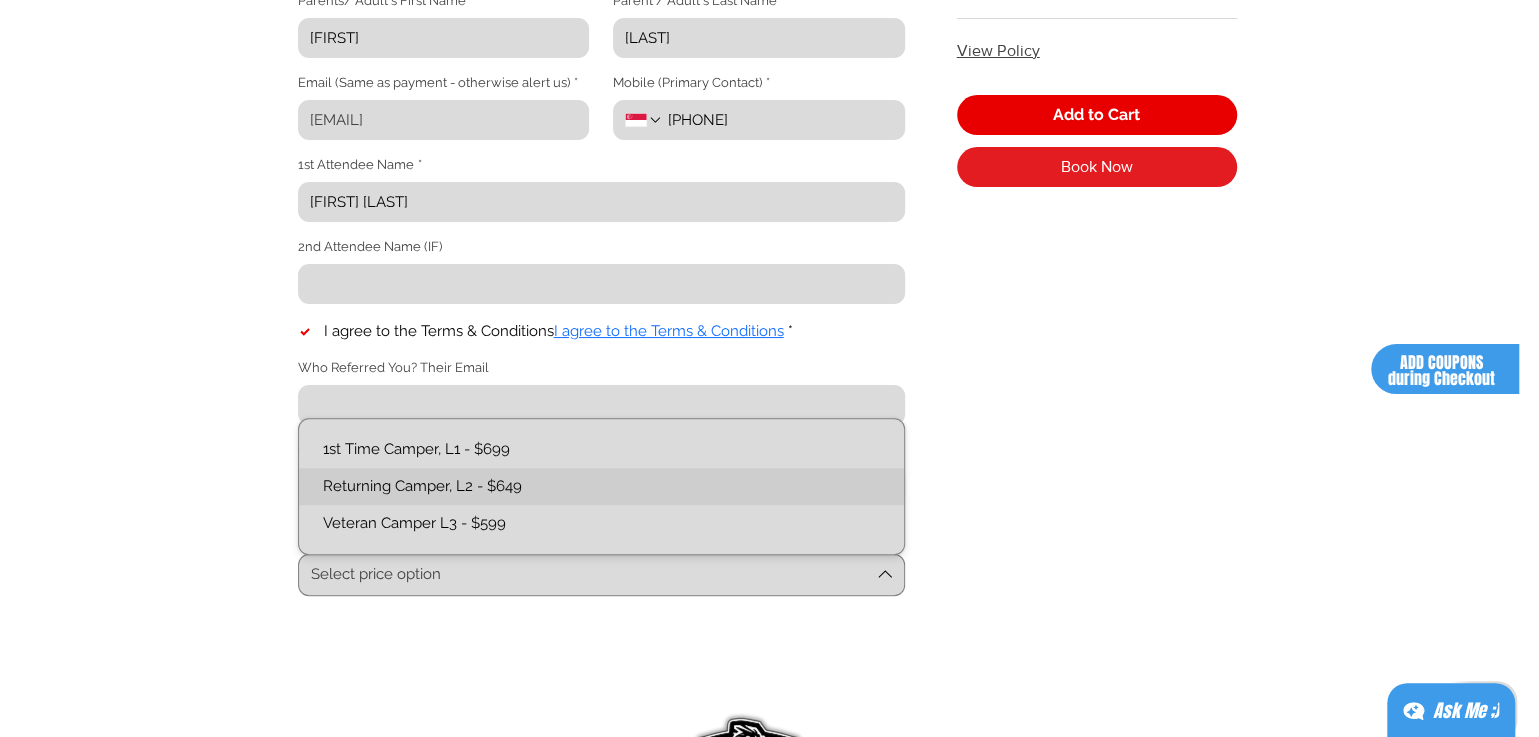 click on "Returning Camper, L2 - $649" at bounding box center [601, 486] 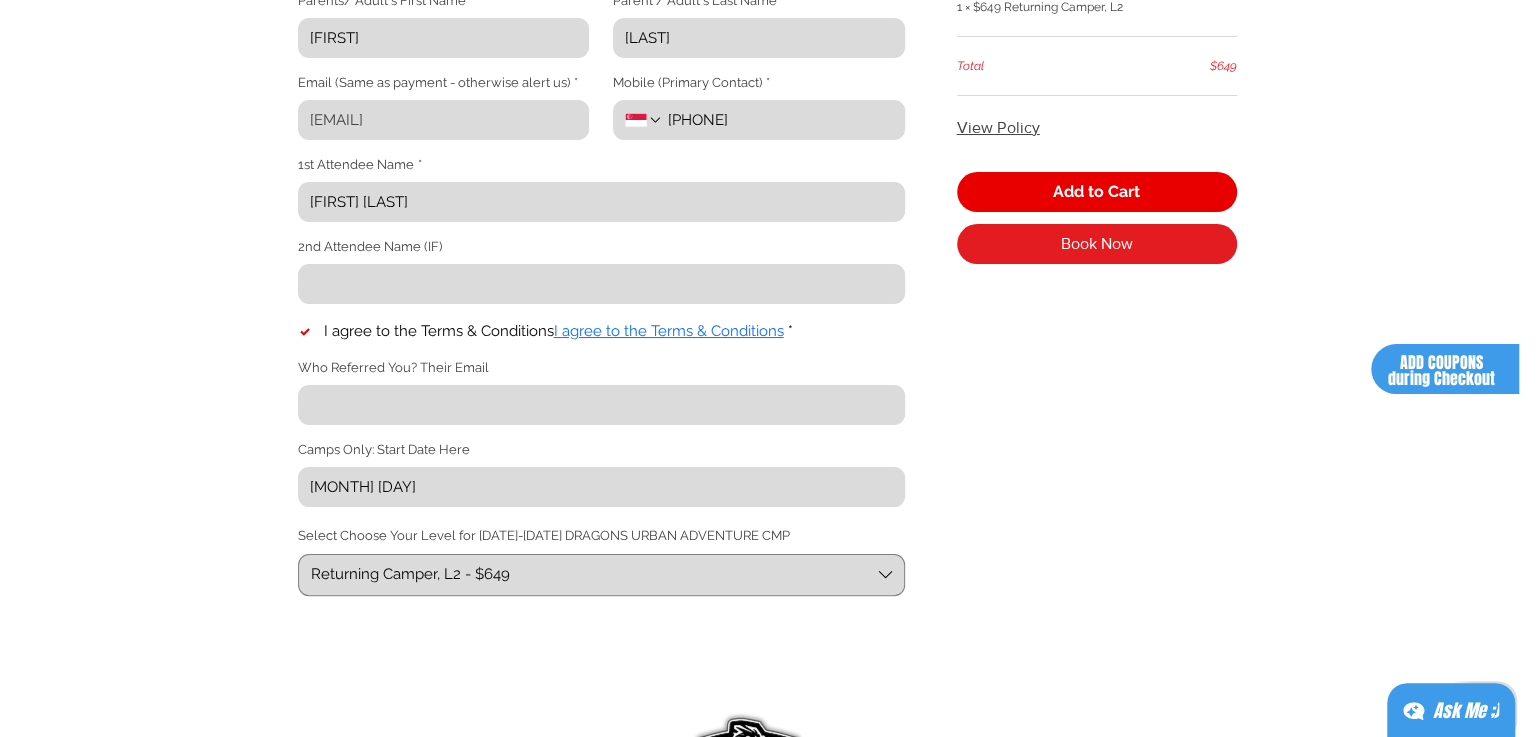 click at bounding box center [769, 231] 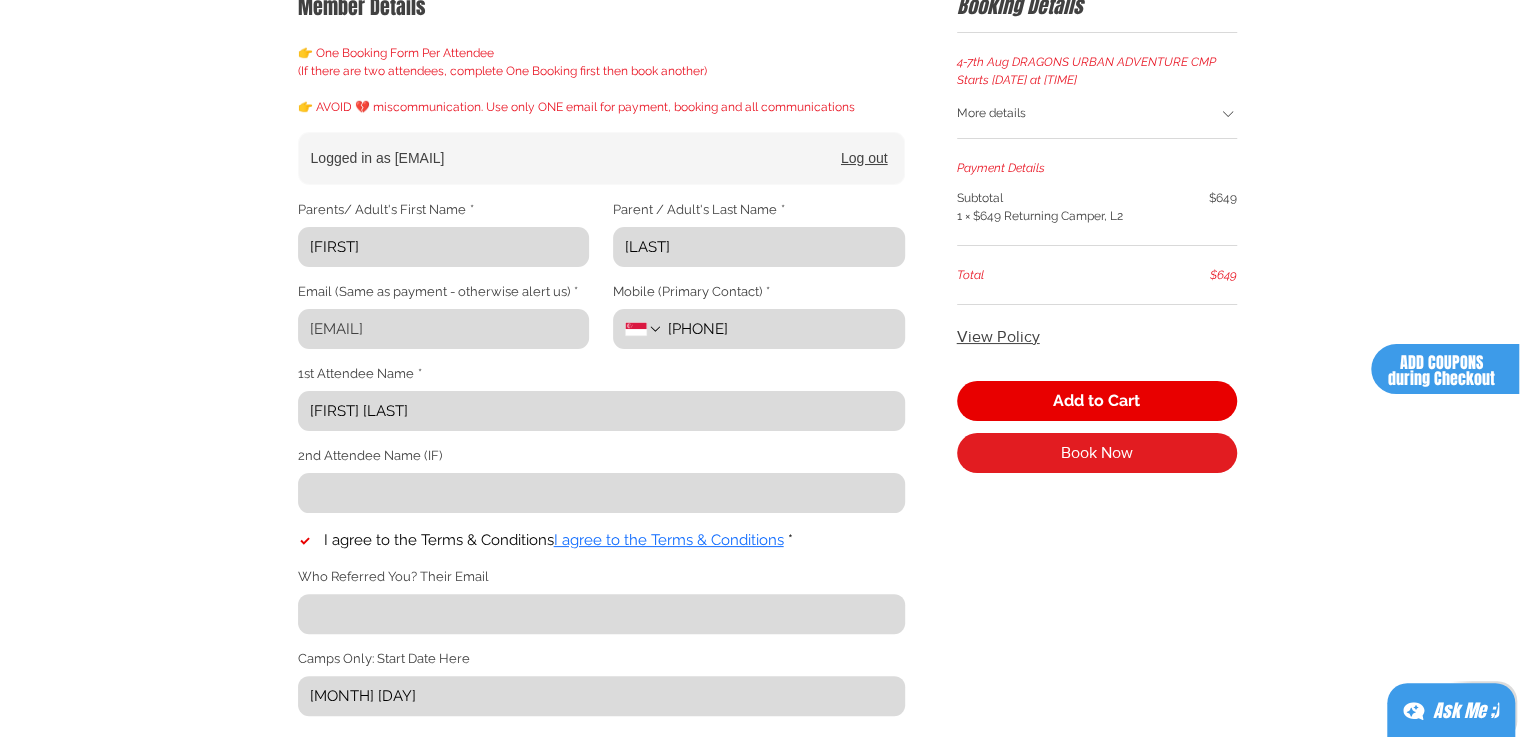 scroll, scrollTop: 320, scrollLeft: 0, axis: vertical 